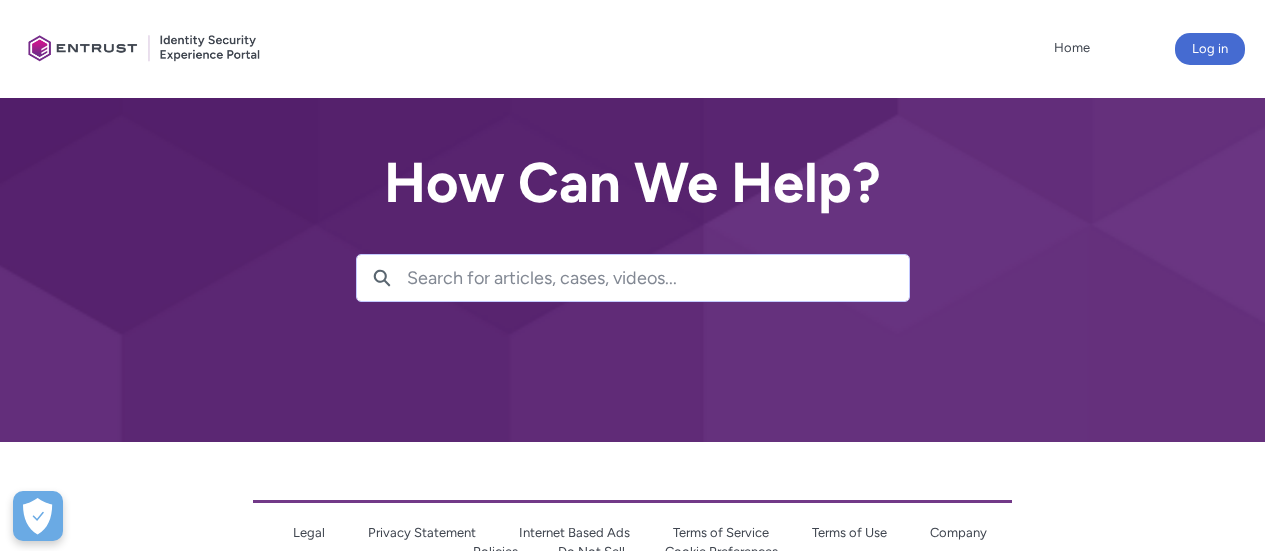 scroll, scrollTop: 0, scrollLeft: 0, axis: both 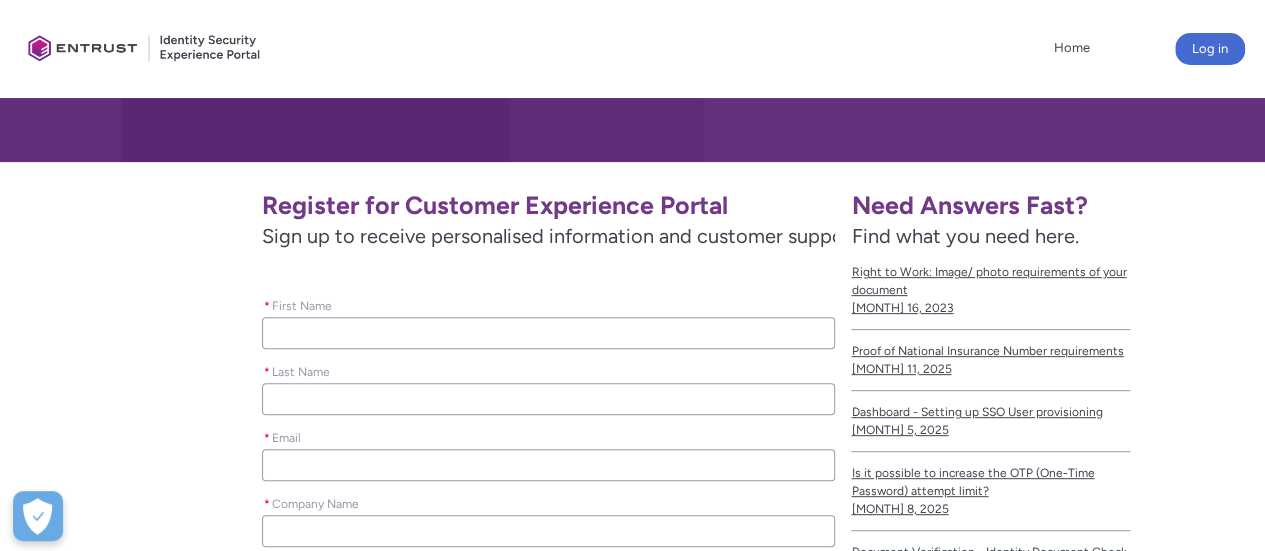click on "* First Name" at bounding box center (549, 333) 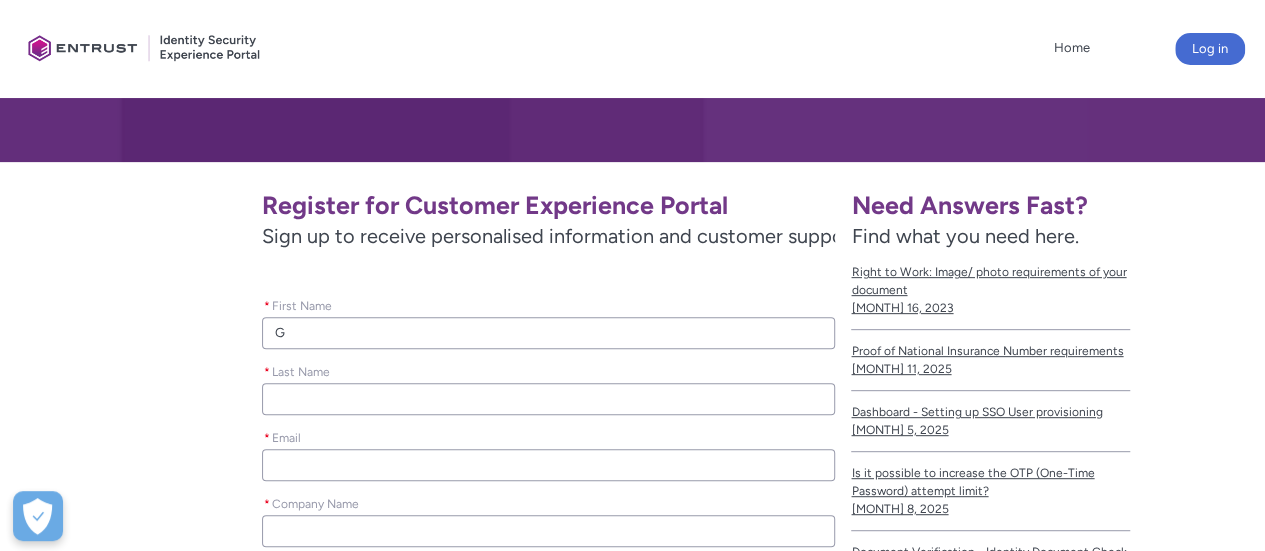 type on "Ge" 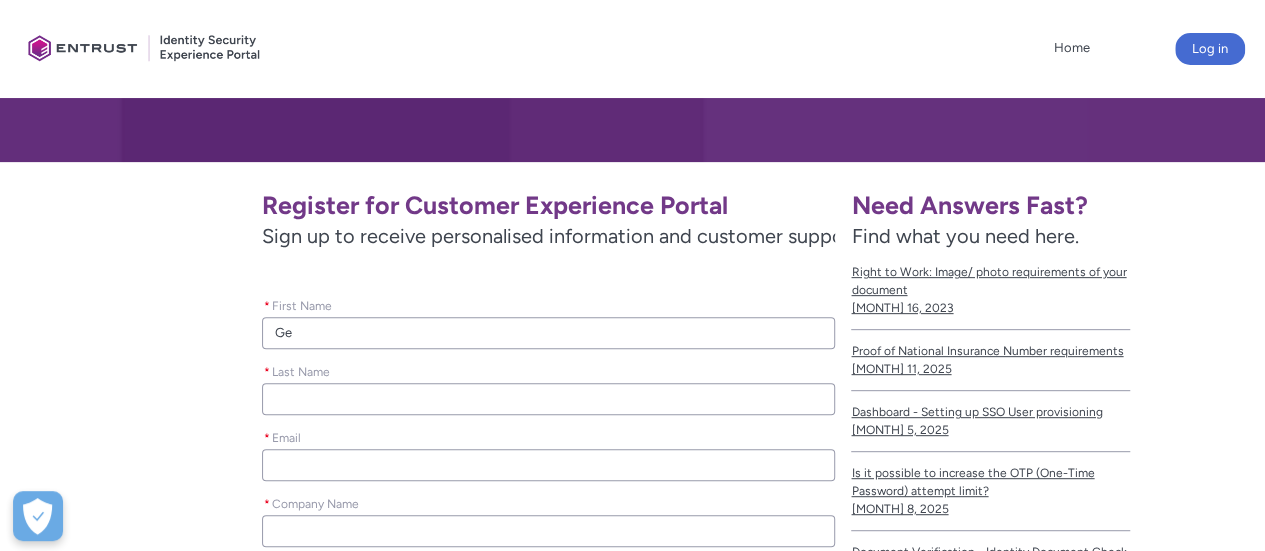 type on "Gen" 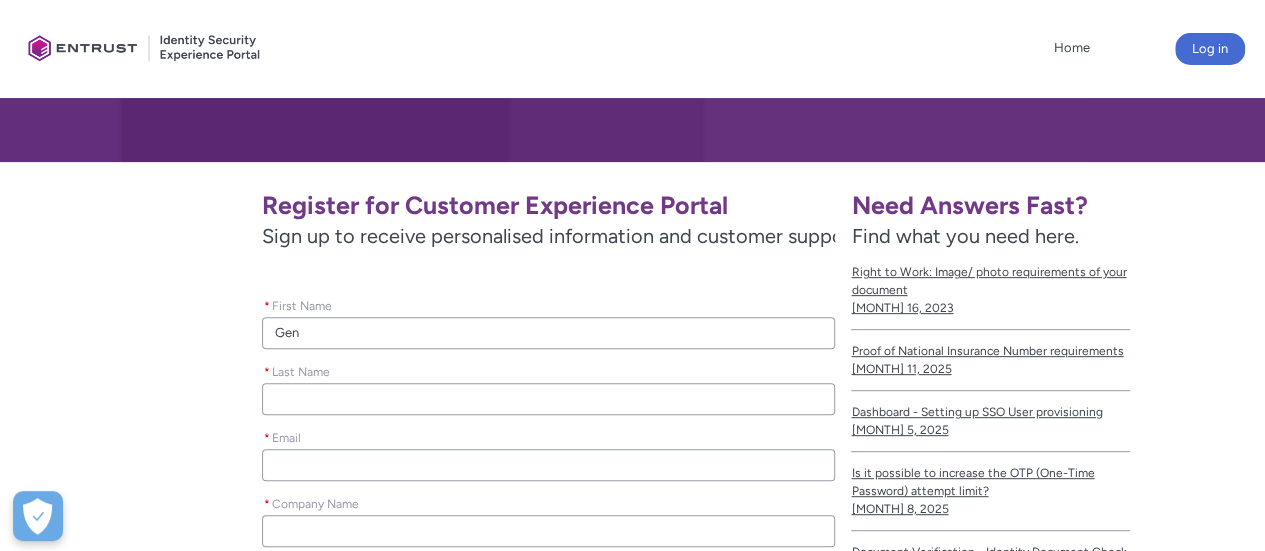 type on "Gent" 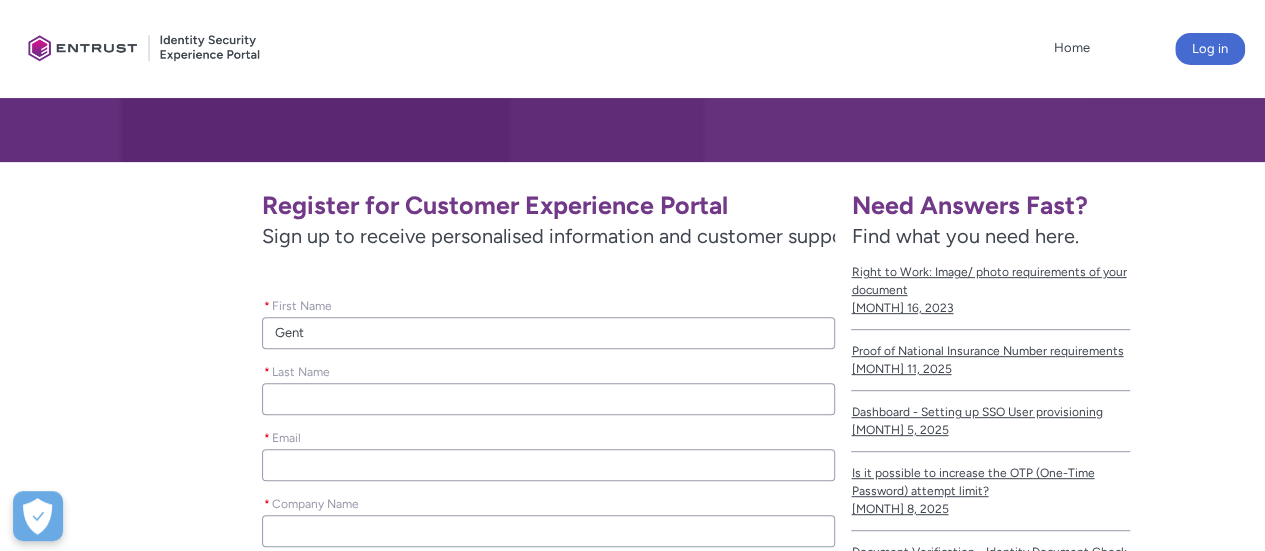 type on "B" 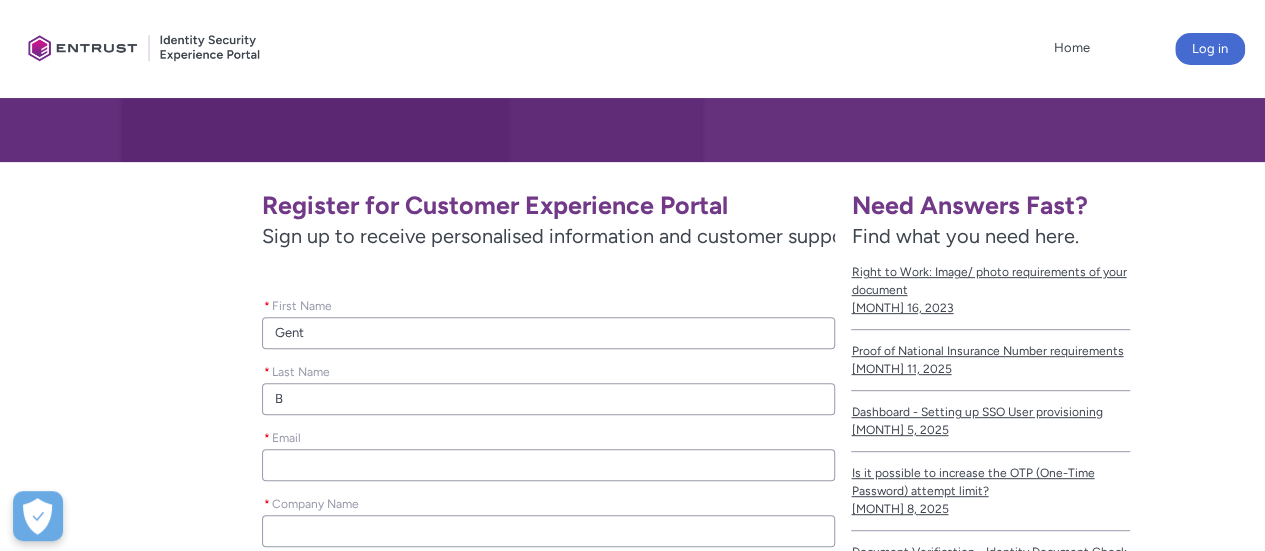 type on "By" 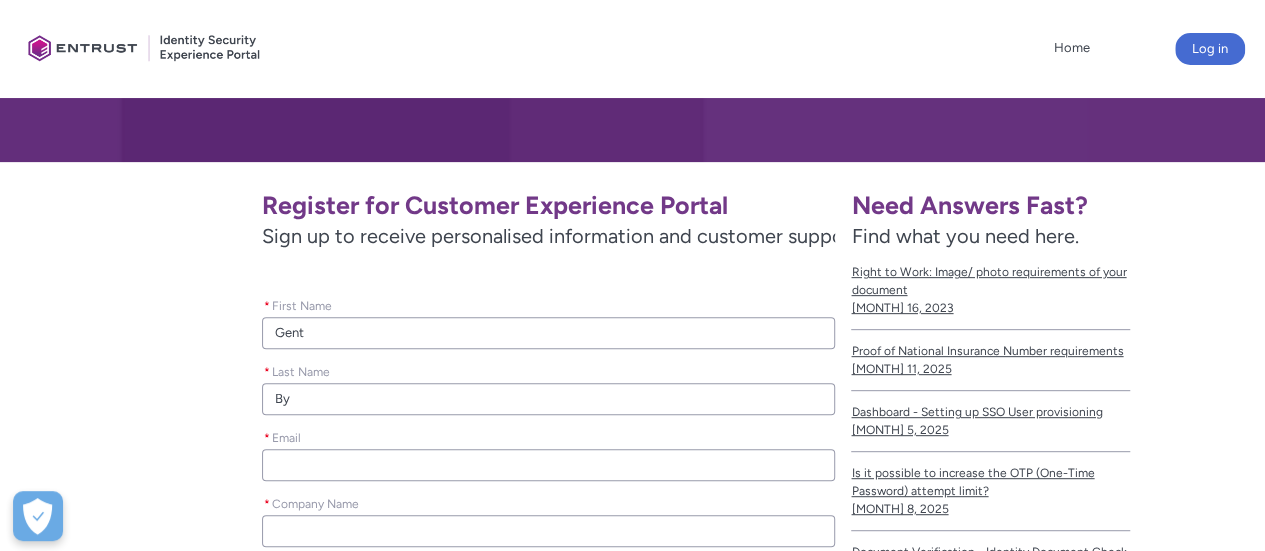 type on "Byt" 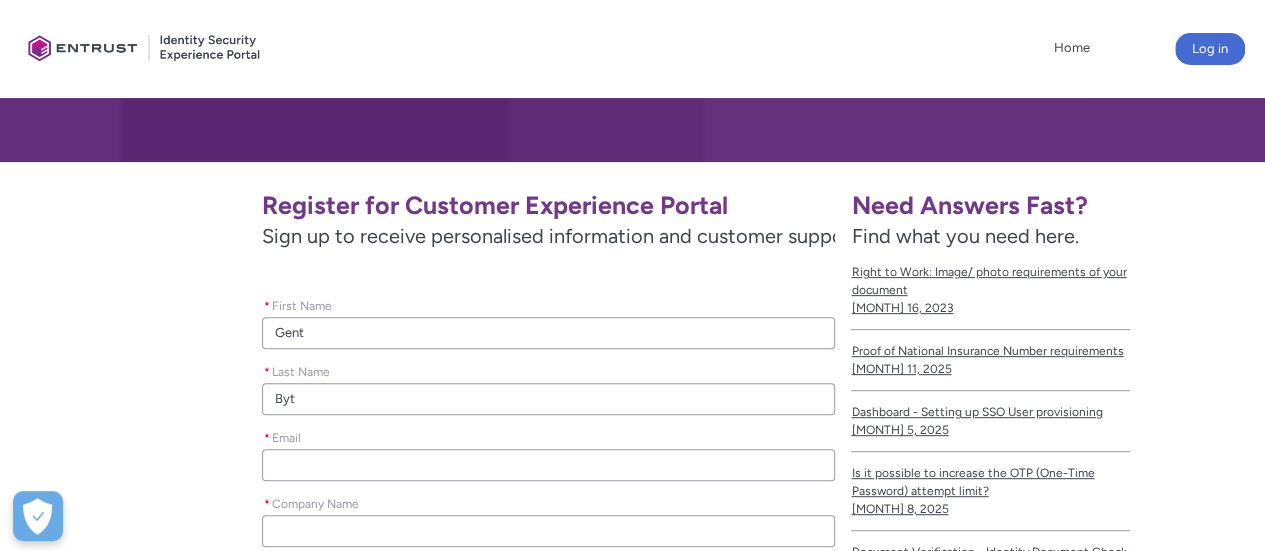 type on "Byty" 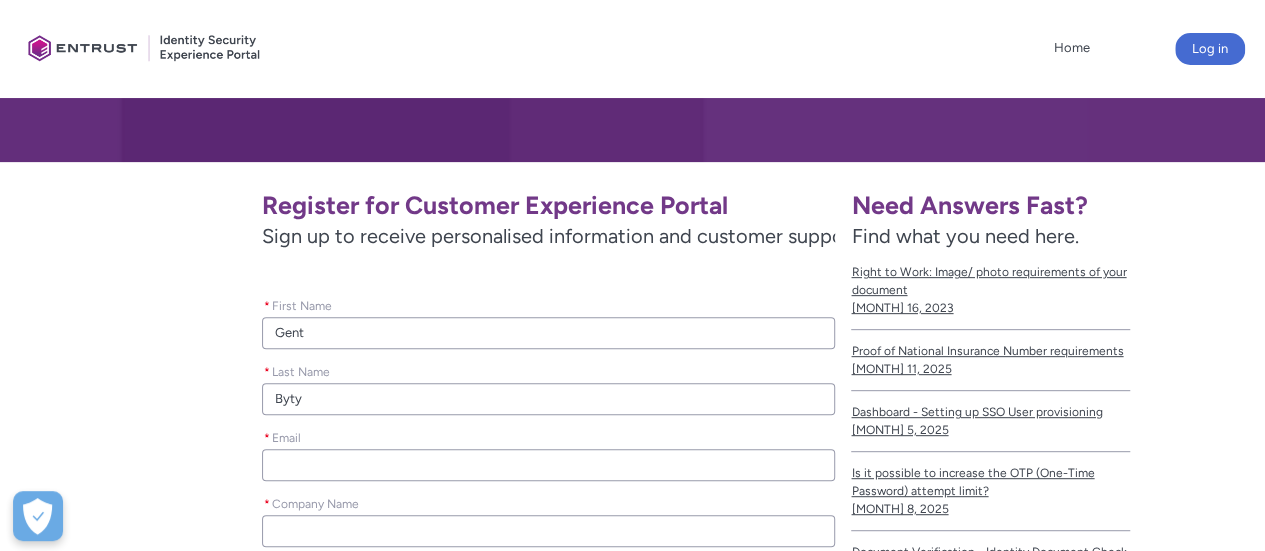 type on "Bytyq" 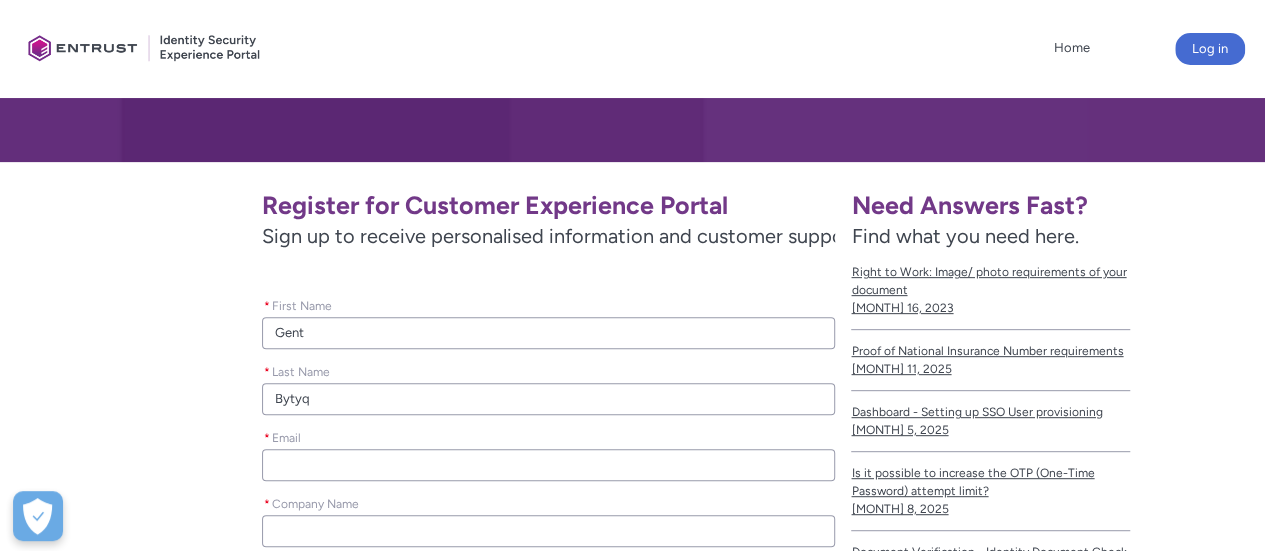 type on "Bytyqi" 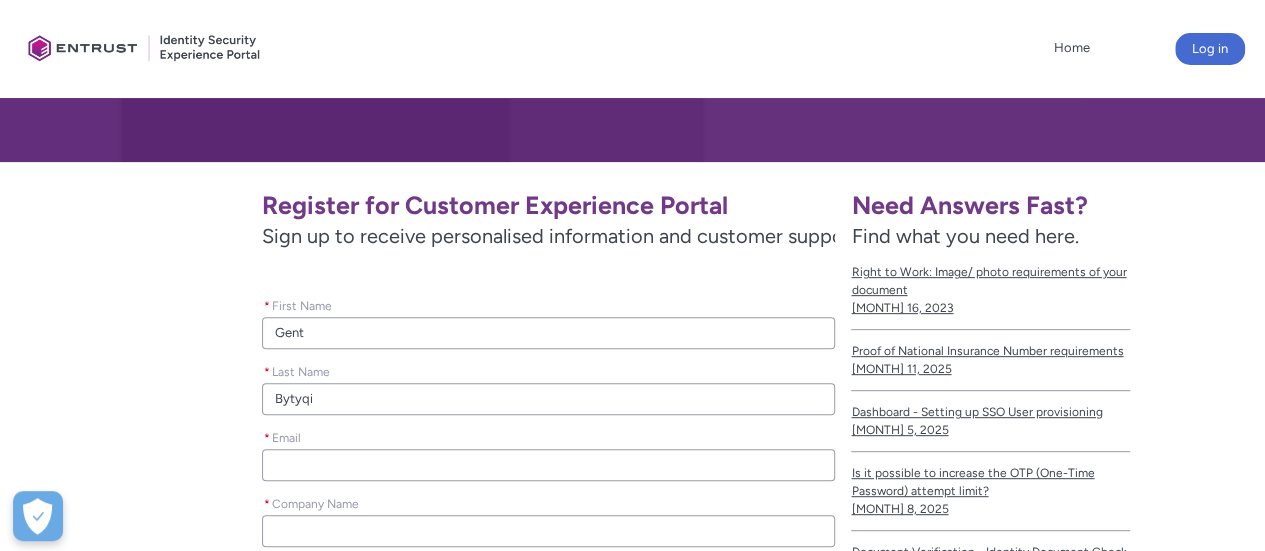 type on "g" 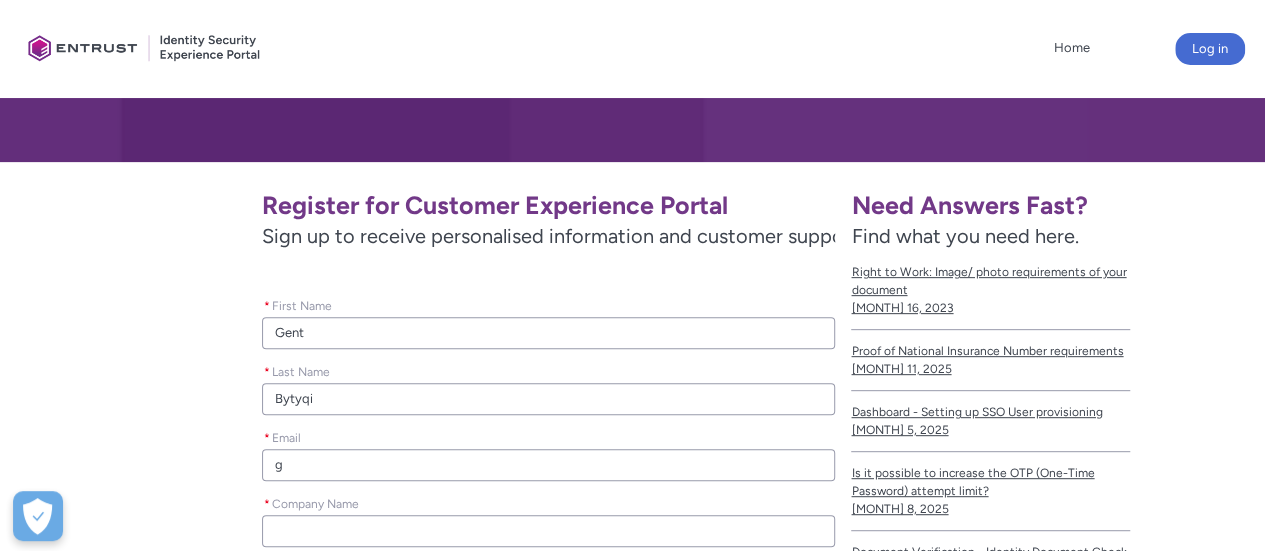 type on "ge" 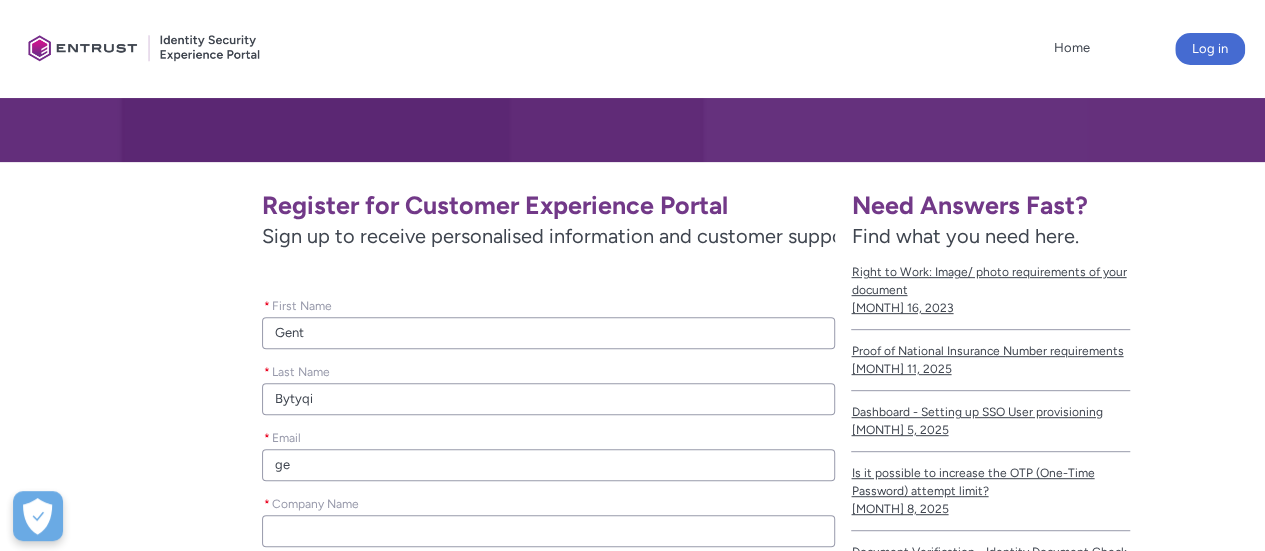type on "gen" 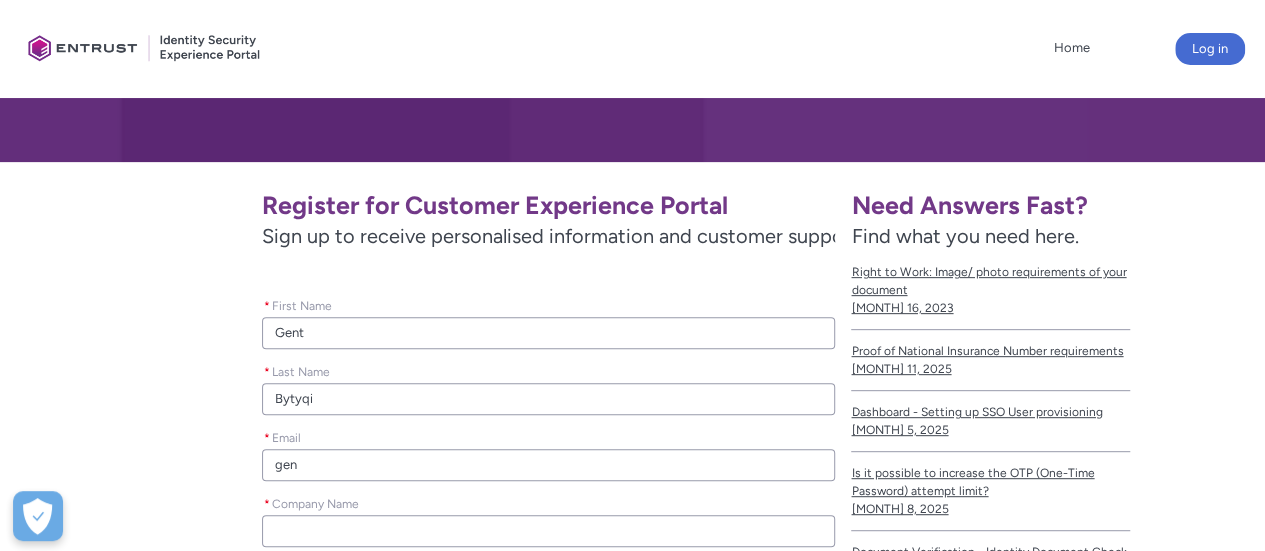 type on "gent" 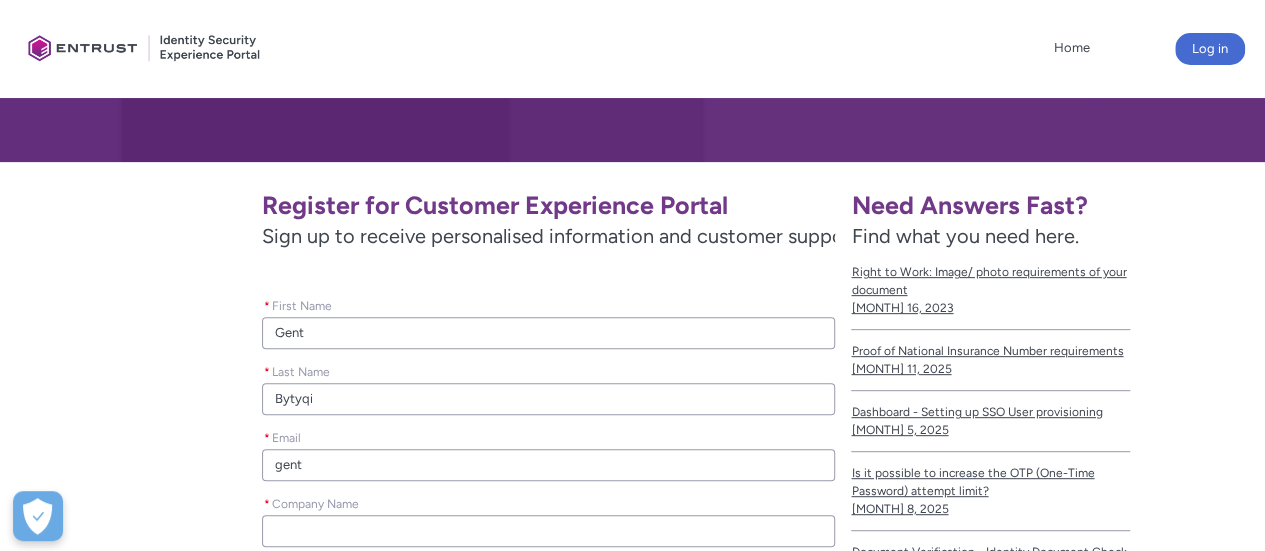 type on "gent." 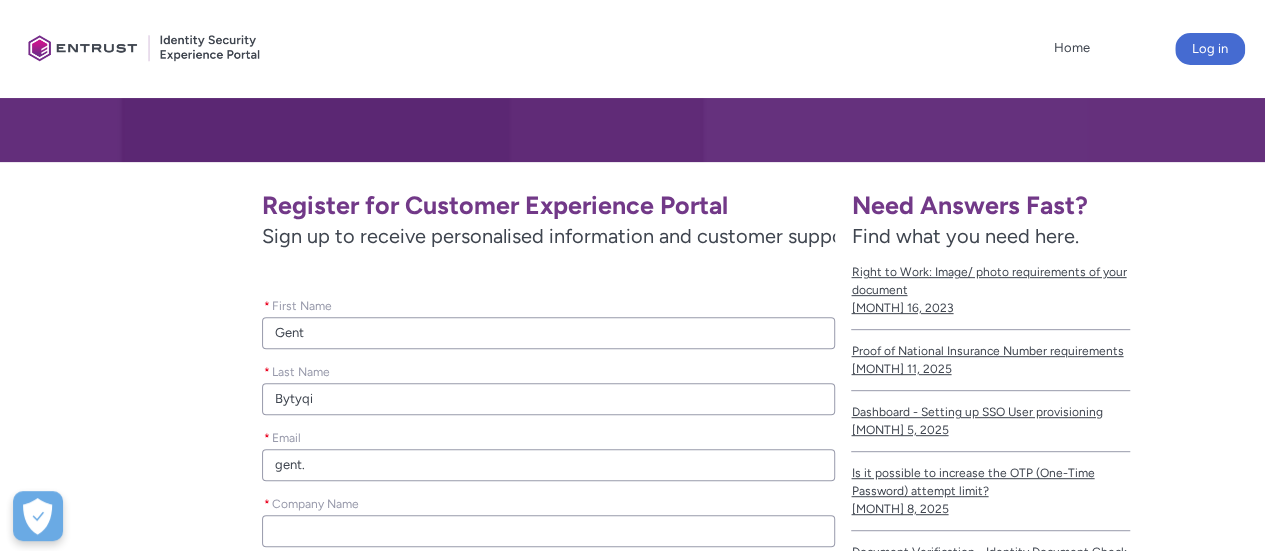 type on "gent.b" 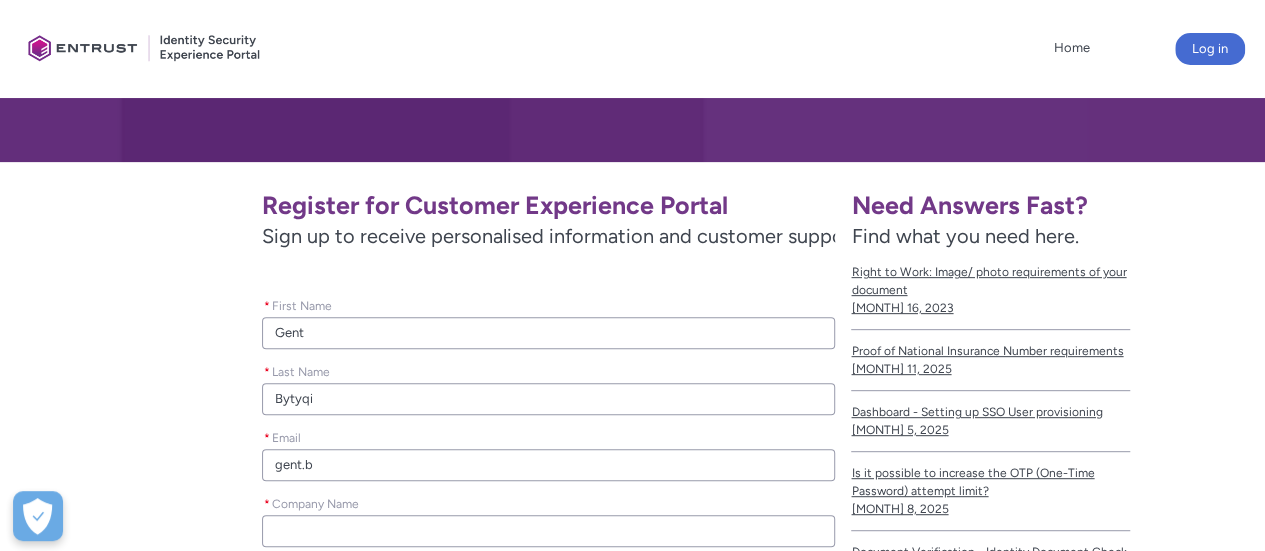 type on "gent.by" 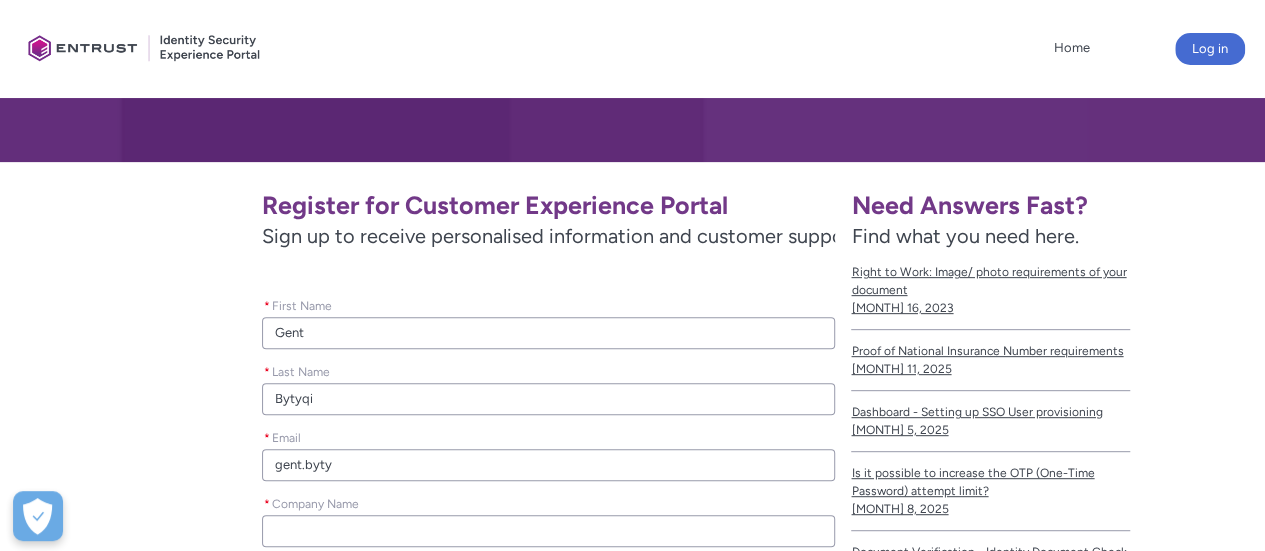 type on "gent.byt" 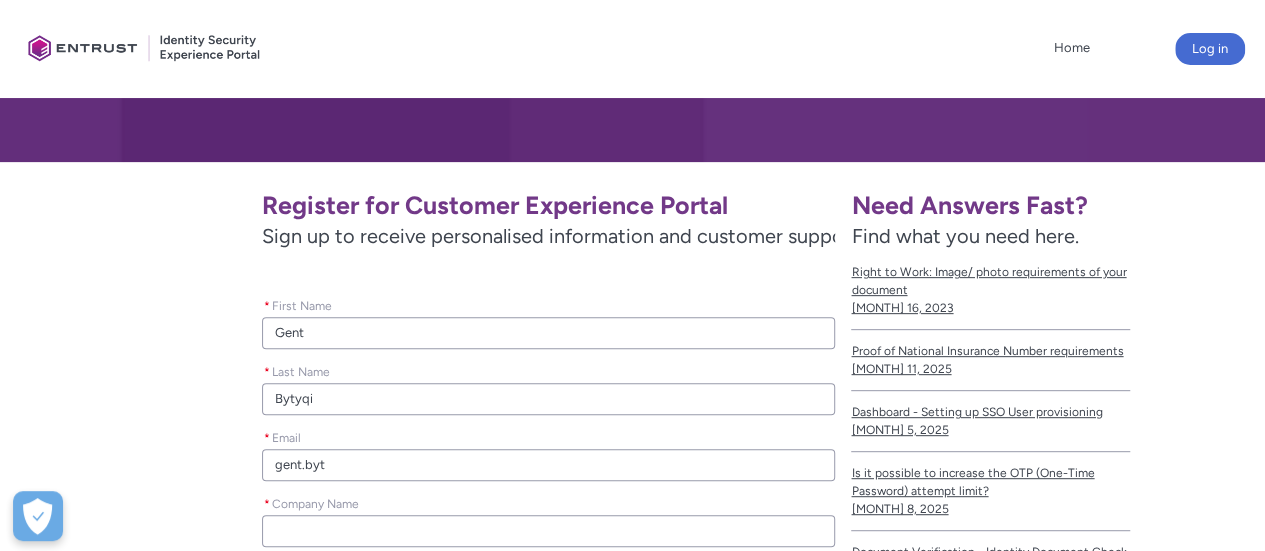 type on "gent.byty" 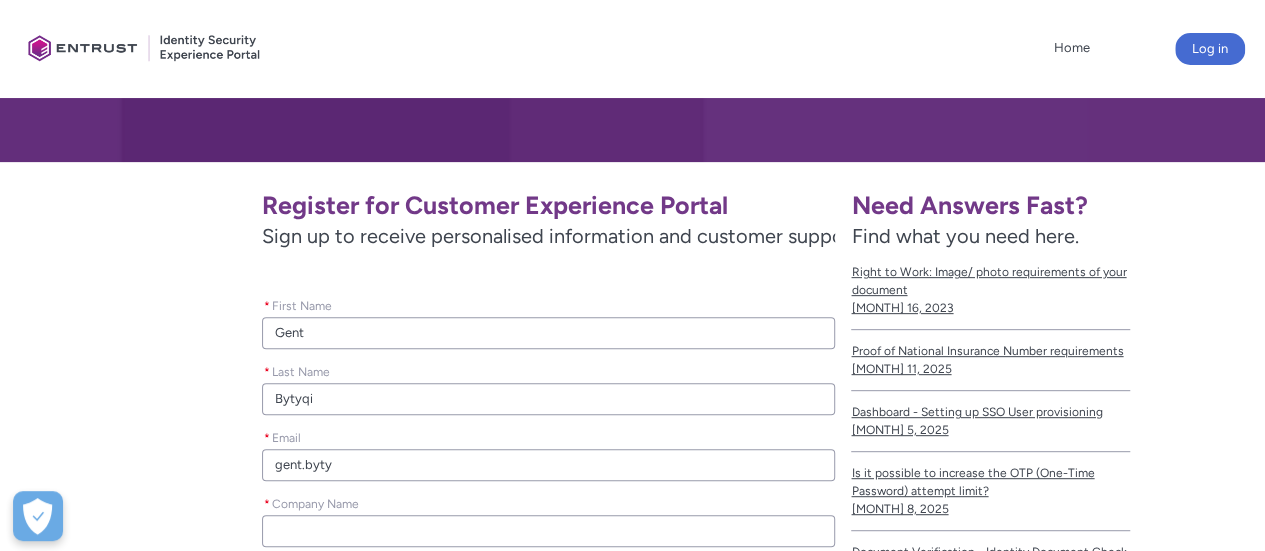 type on "gent.bytyc" 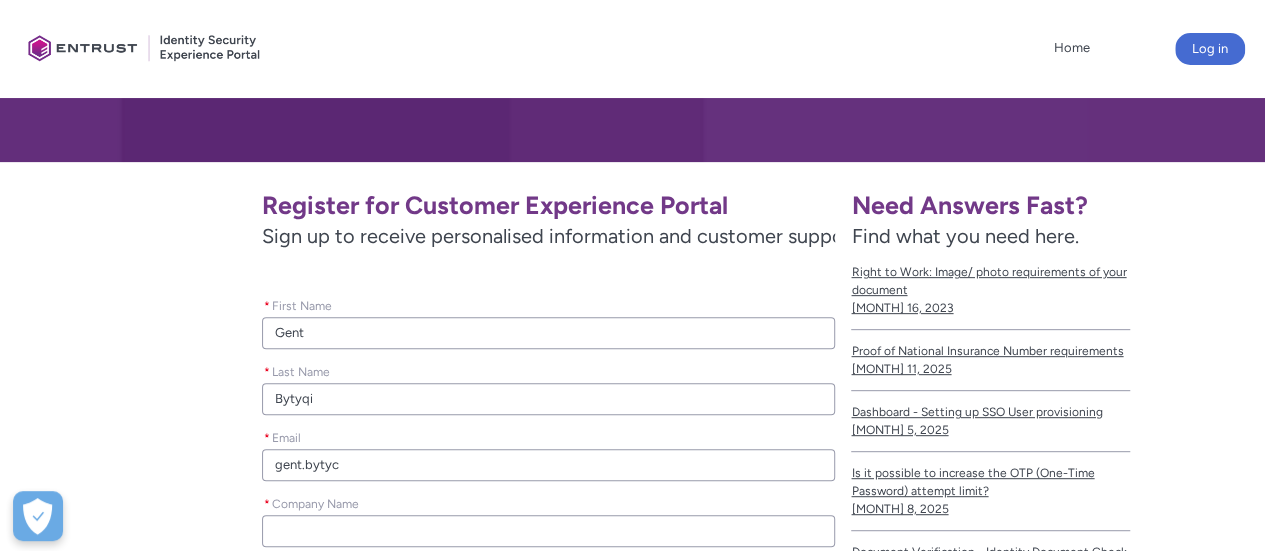 type on "gent.bytyci" 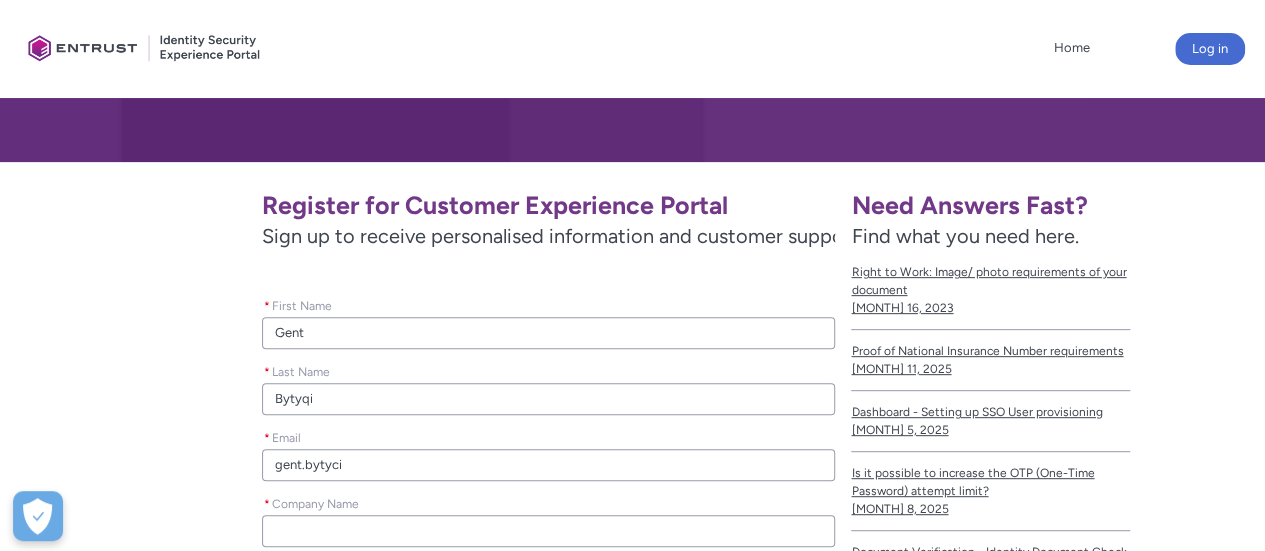 type on "gent.bytyci9" 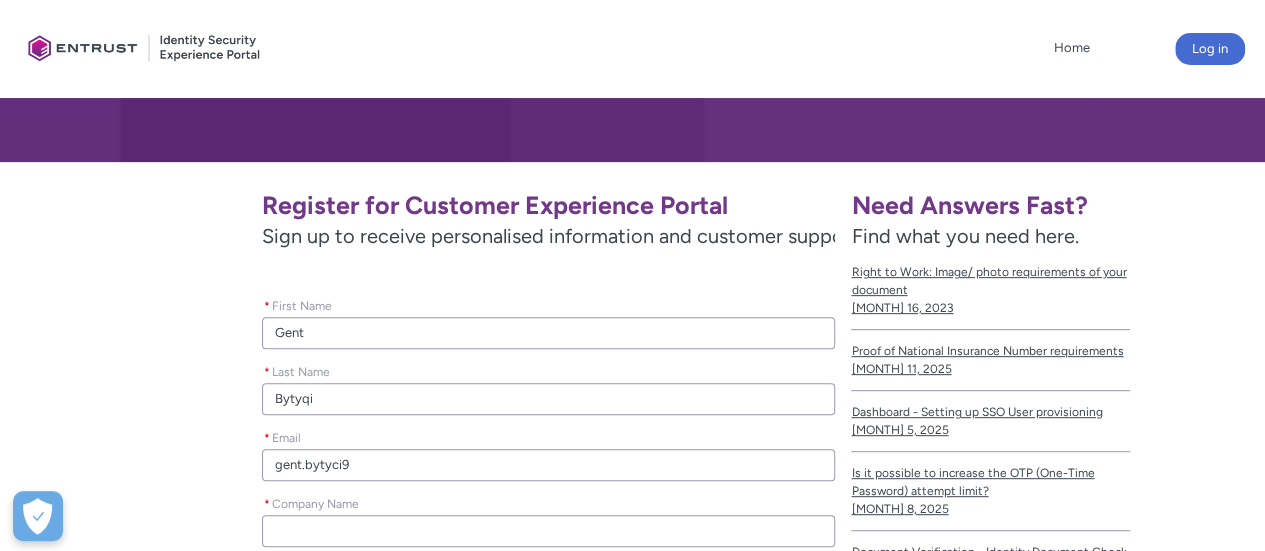 type on "gent.bytyci91" 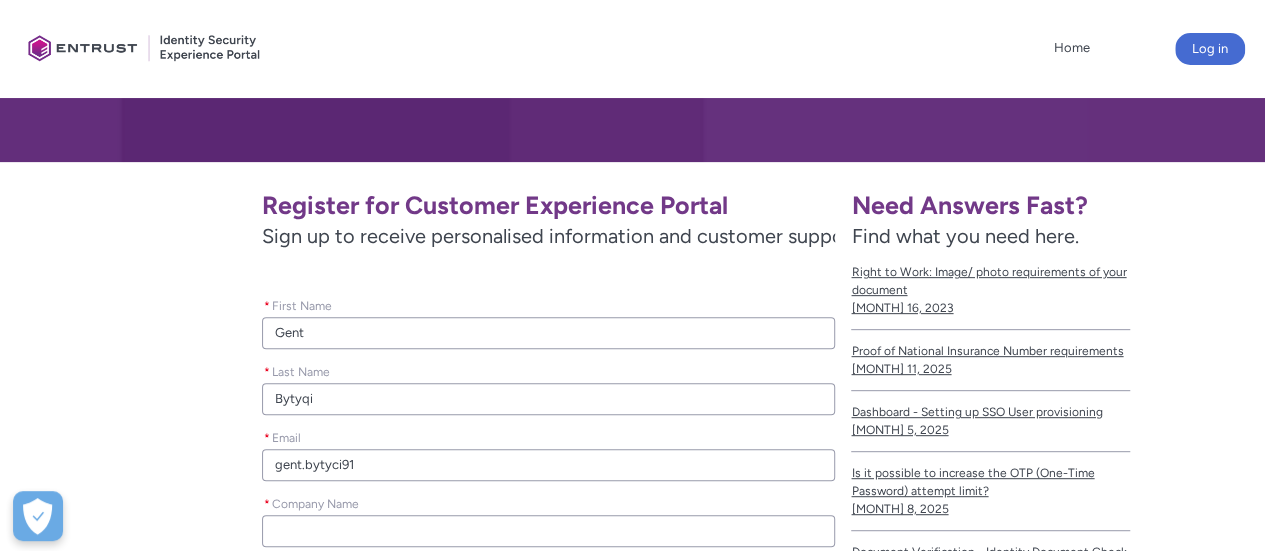 type on "gent.bytyci91@" 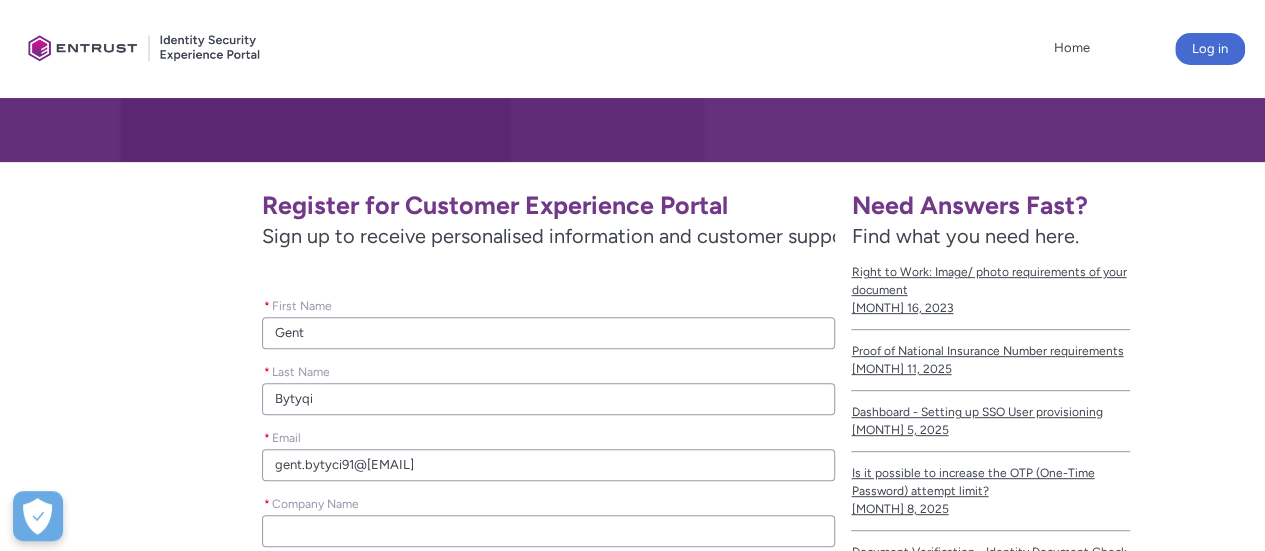 type on "gent.bytyci91@[EXAMPLE.COM]" 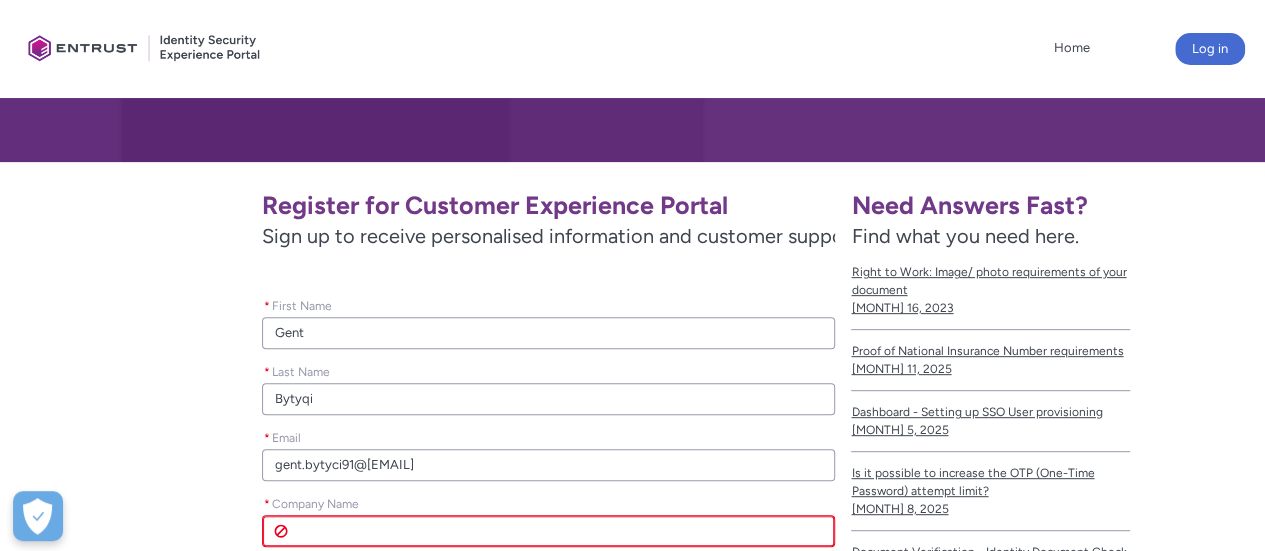 paste on "Gent N.Bytyҫi B.I." 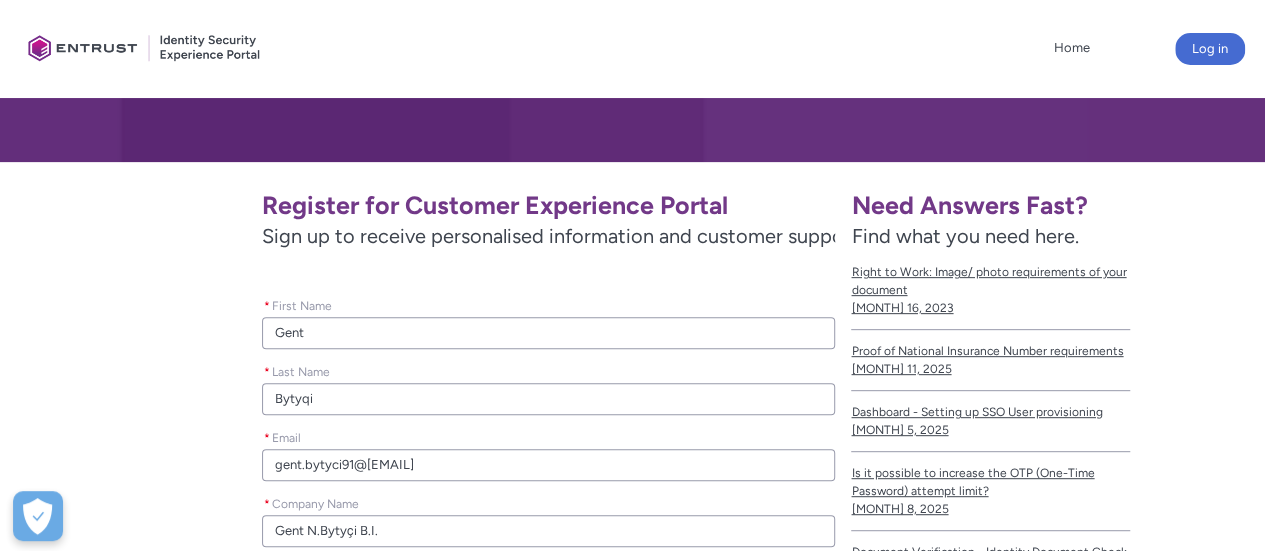 click on "Register for Customer Experience Portal Sign up to receive personalised information and customer support Please leave this field empty * First Name Gent * Last Name Bytyqi * Email gent.bytyci91@gmail.com * Company Name Gent N.Bytyҫi B.I. Contact Support Form Submit" at bounding box center [425, 396] 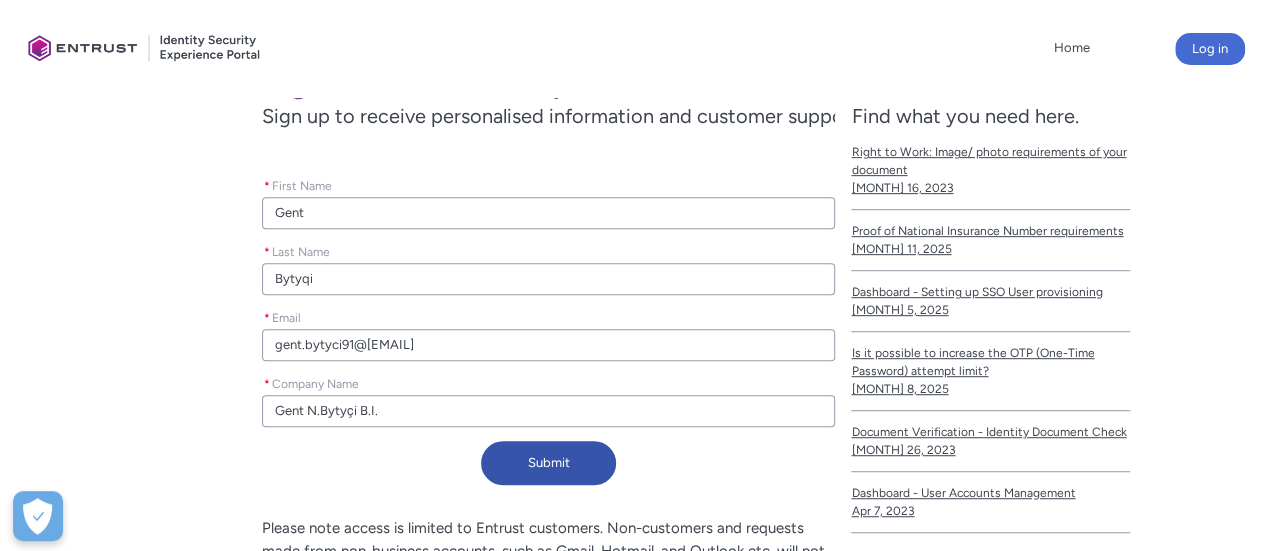 scroll, scrollTop: 440, scrollLeft: 0, axis: vertical 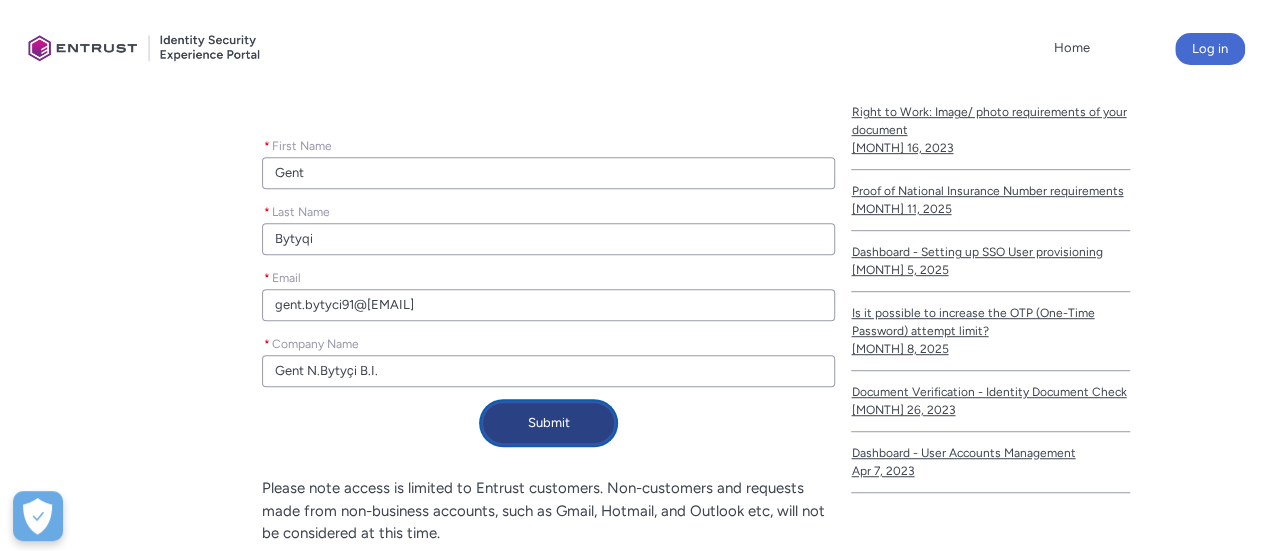 click on "Submit" at bounding box center (548, 423) 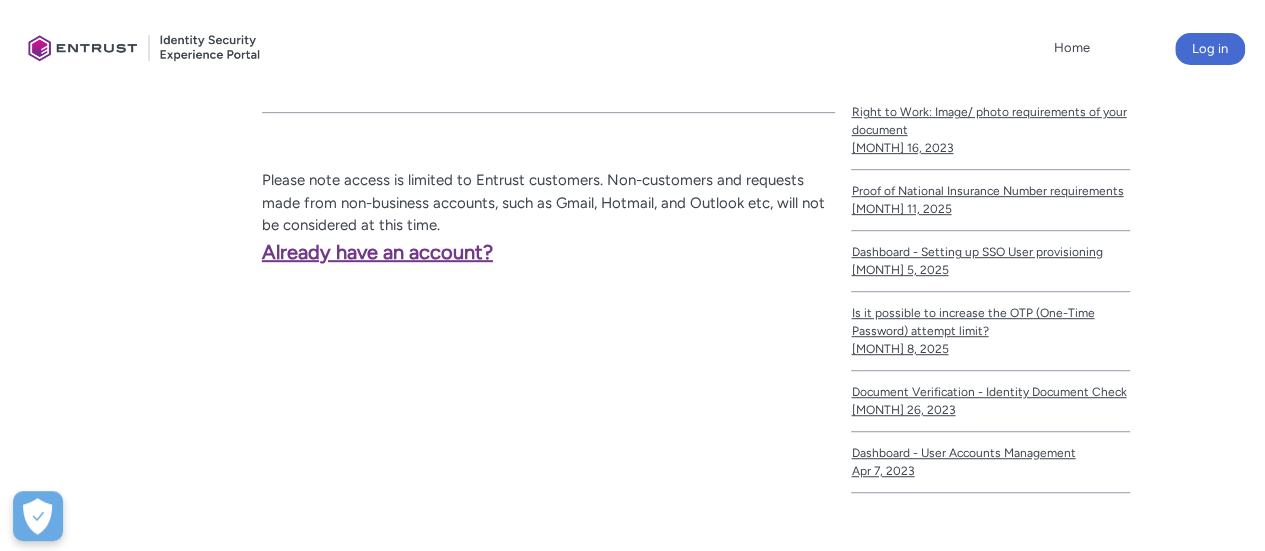 click on "Already have an account?" at bounding box center [254, 252] 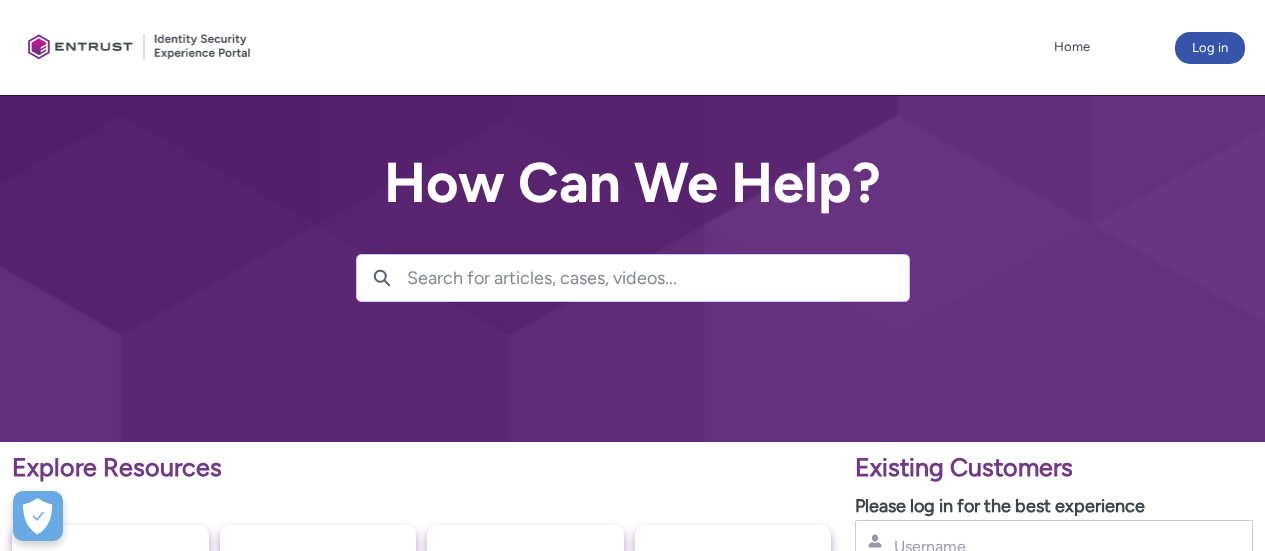 scroll, scrollTop: 0, scrollLeft: 0, axis: both 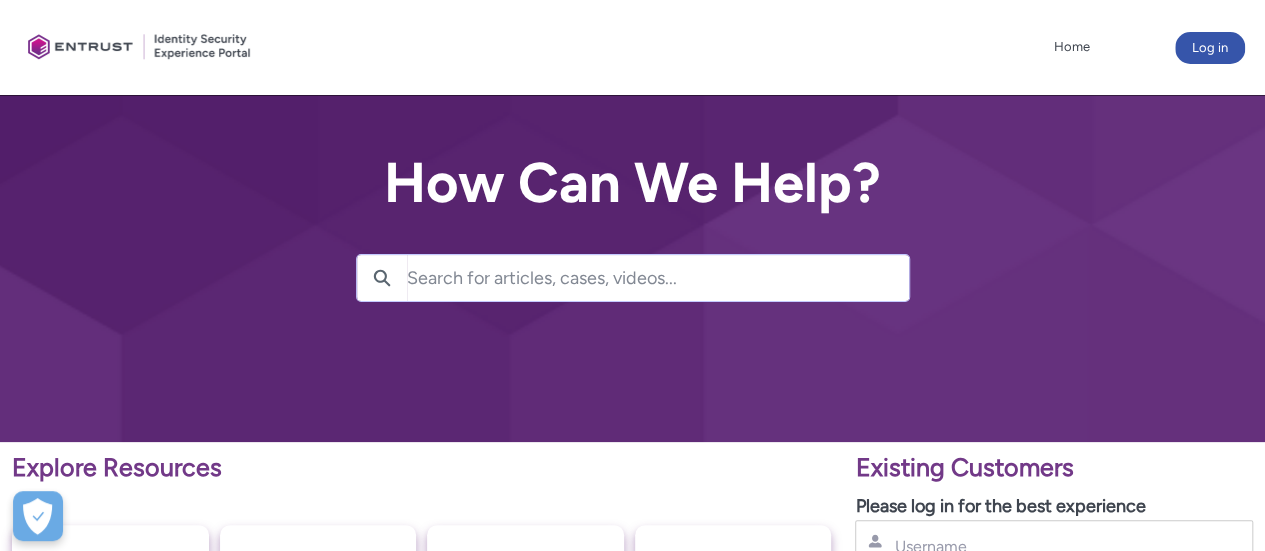 click on "Existing Customers" at bounding box center [1054, 468] 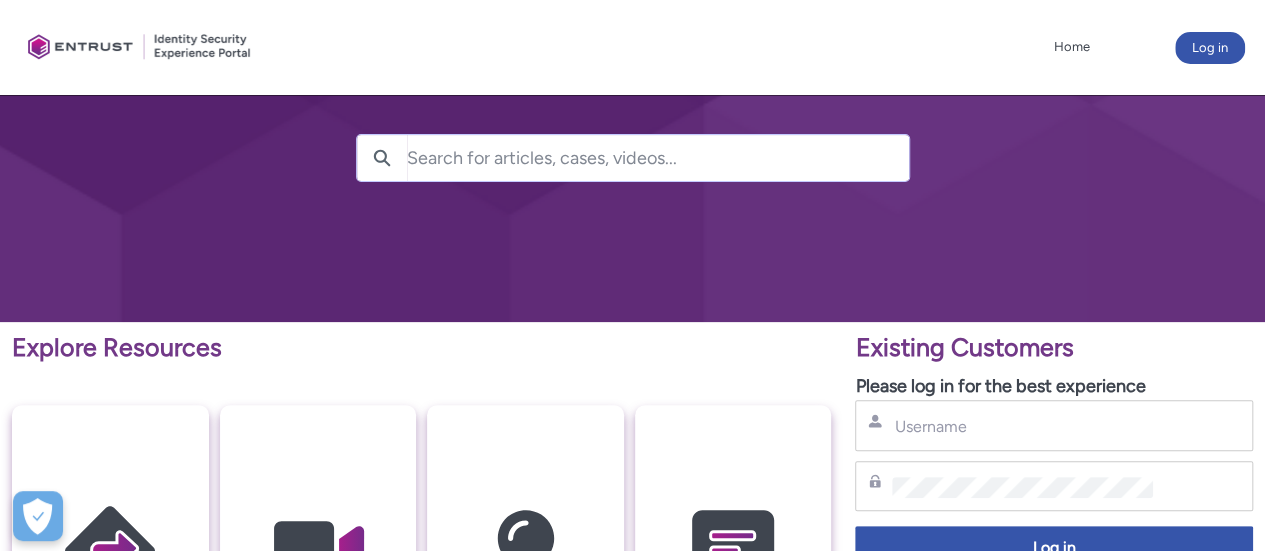 scroll, scrollTop: 160, scrollLeft: 0, axis: vertical 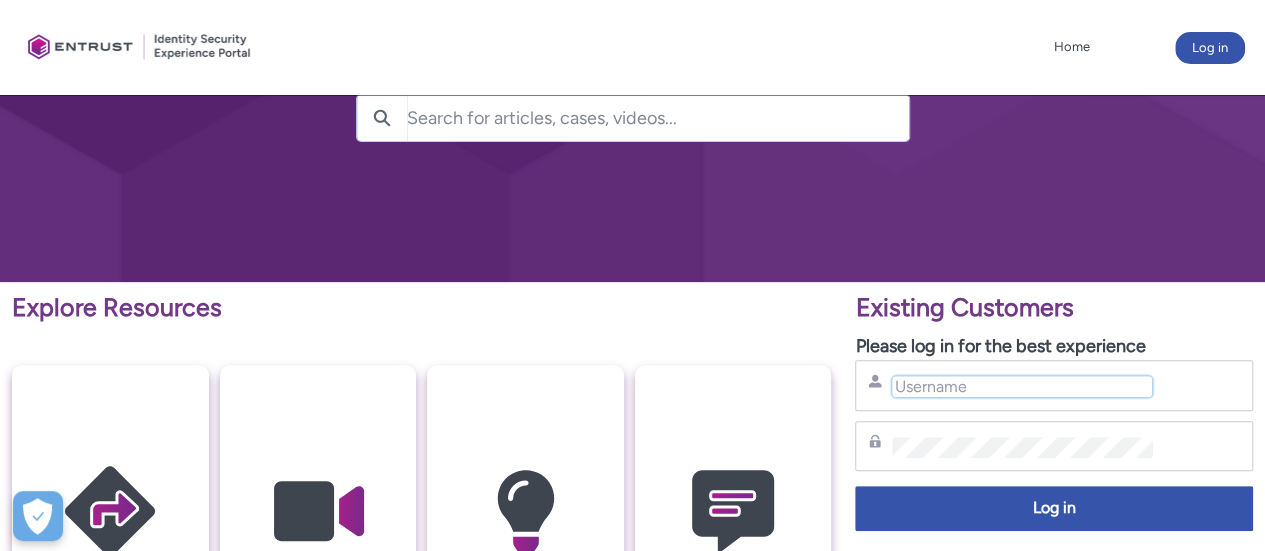click on "Username" at bounding box center [1022, 386] 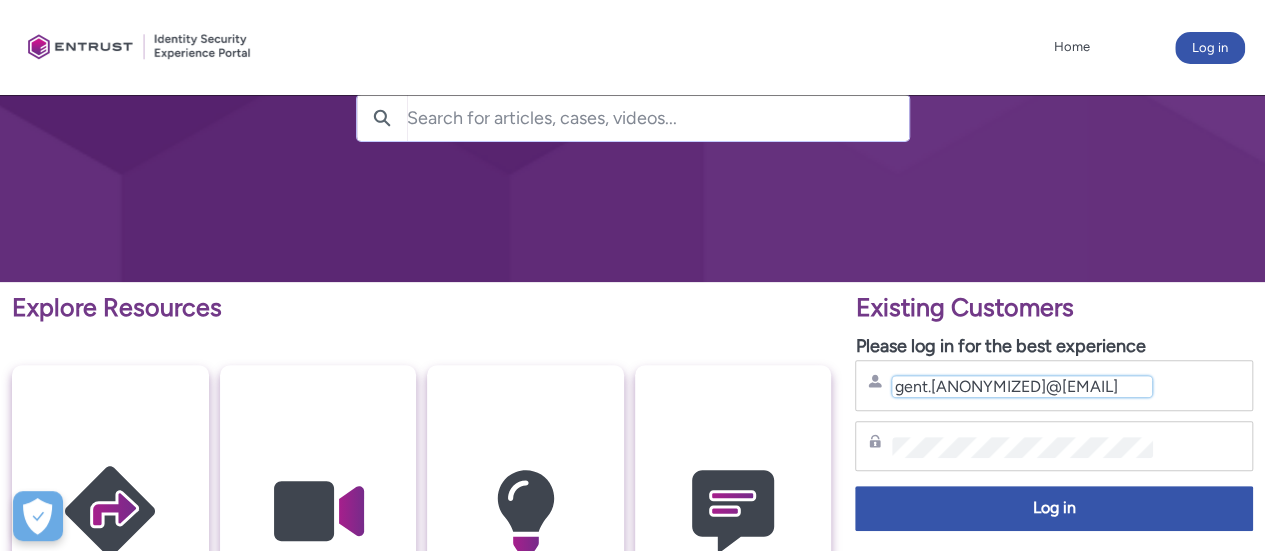 type on "[USERNAME]@[DOMAIN]" 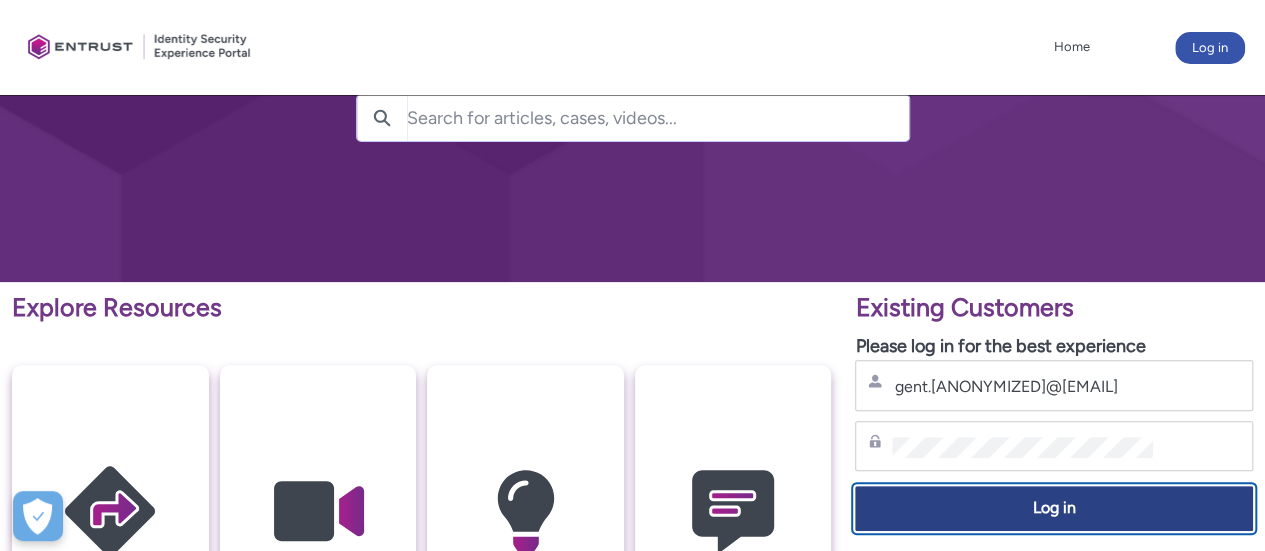 click on "Log in" at bounding box center [1054, 508] 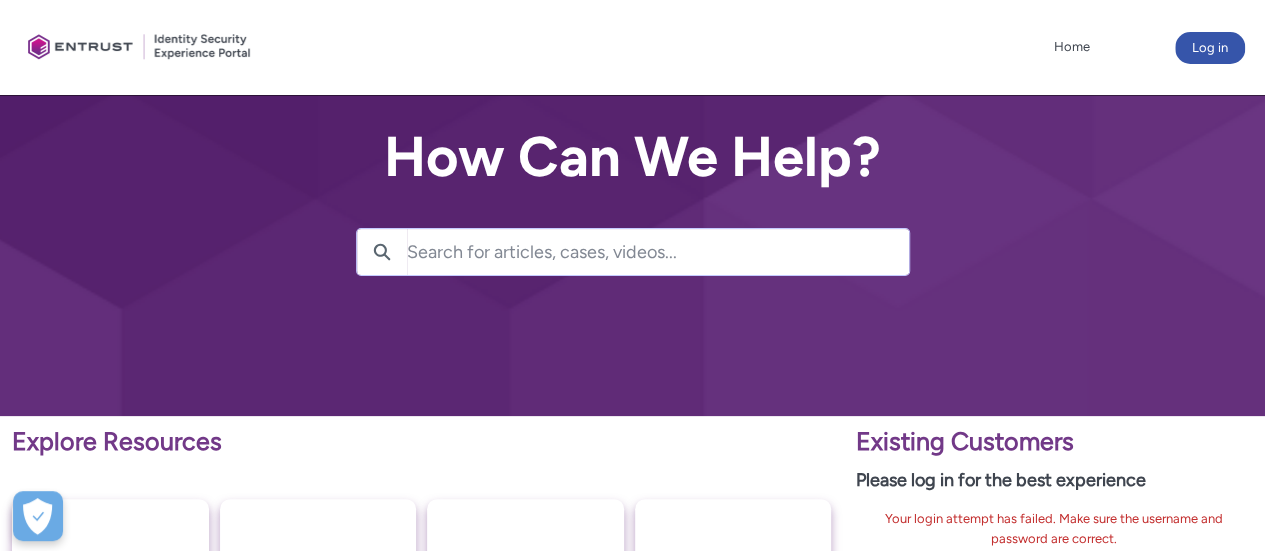 scroll, scrollTop: 24, scrollLeft: 0, axis: vertical 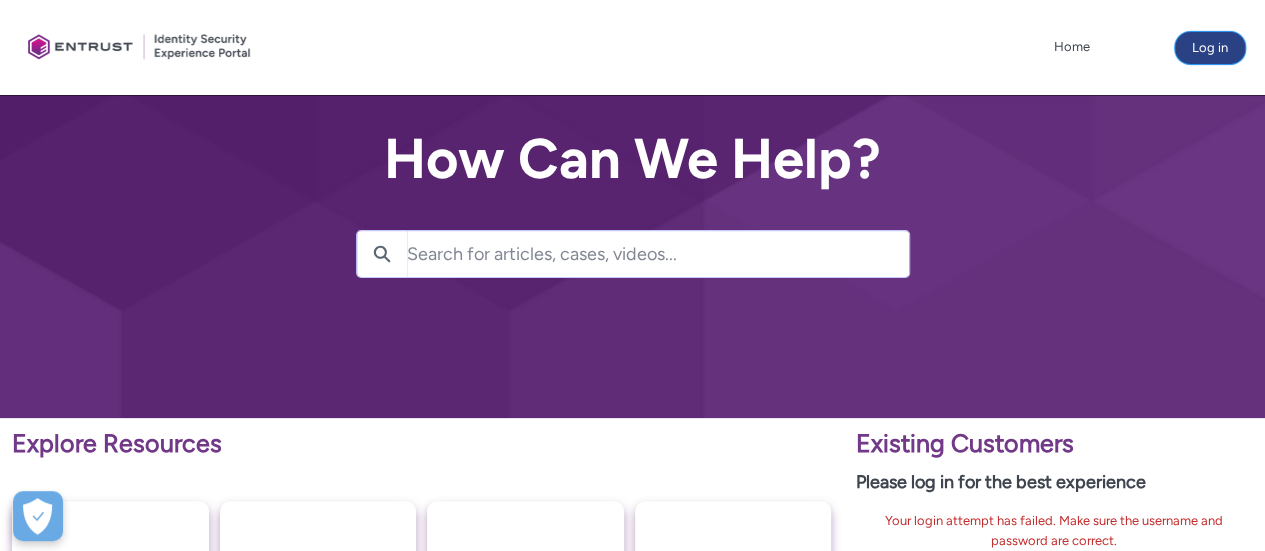 click on "Log in" at bounding box center (1210, 48) 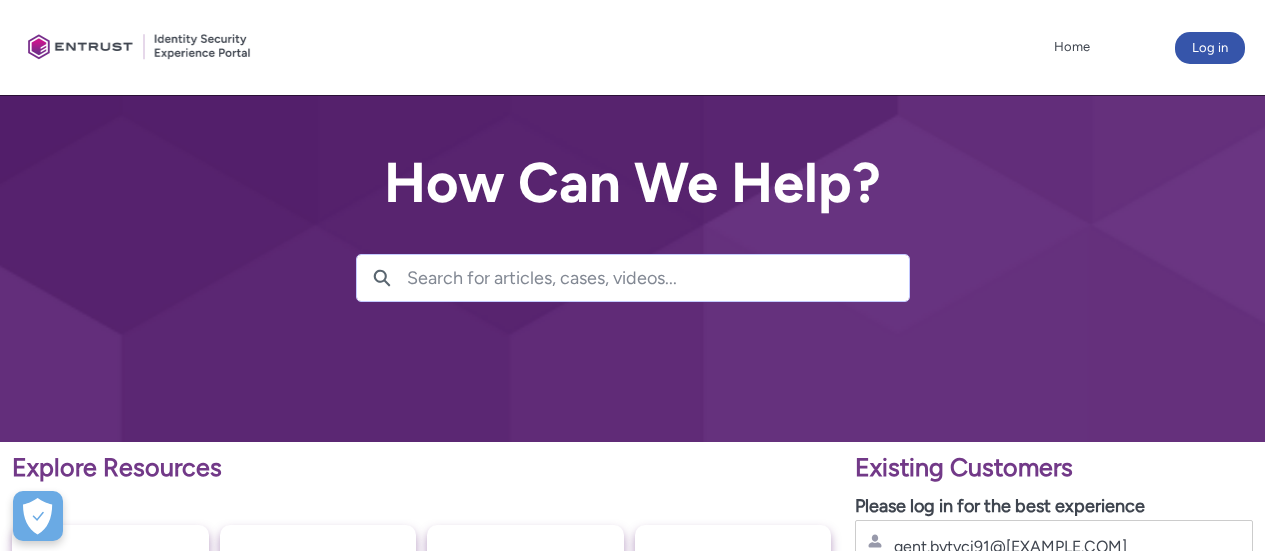 scroll, scrollTop: 0, scrollLeft: 0, axis: both 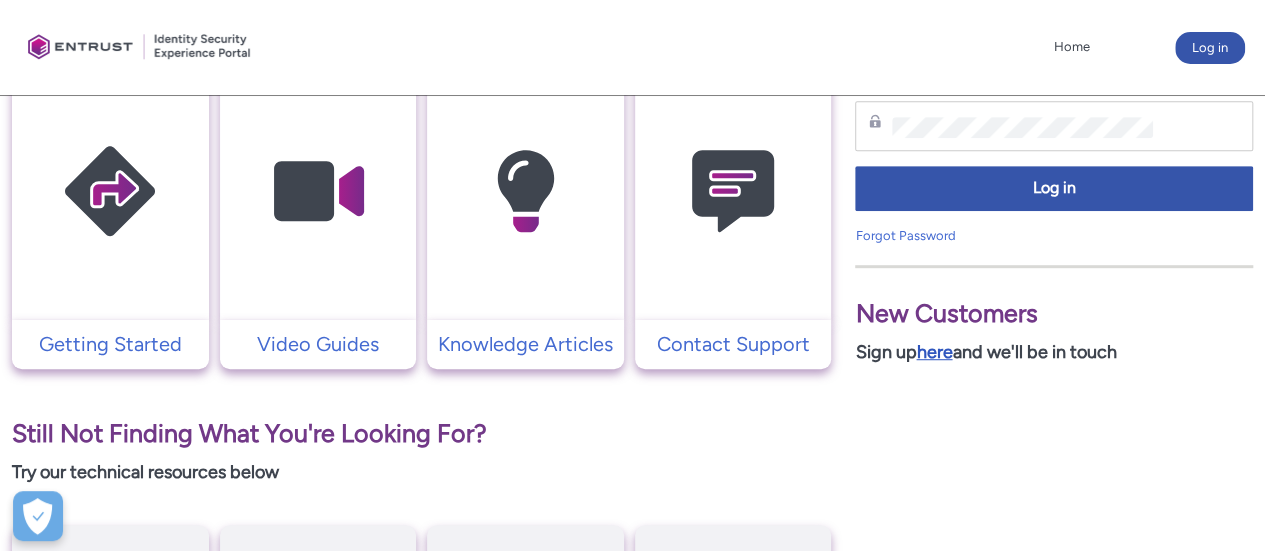 click on "here" at bounding box center (934, 352) 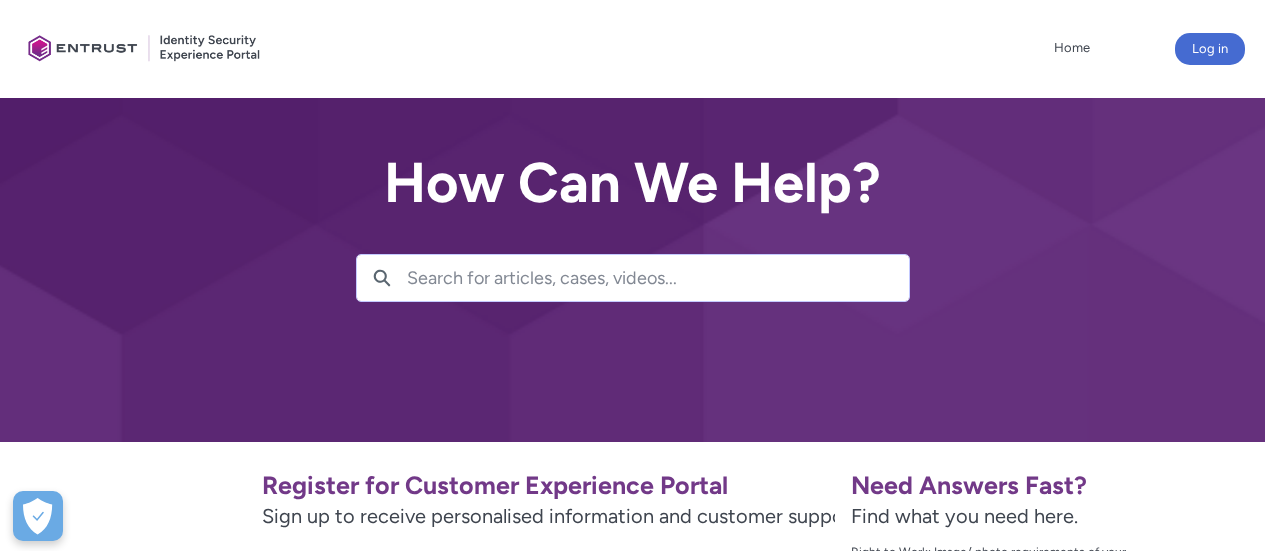 scroll, scrollTop: 0, scrollLeft: 0, axis: both 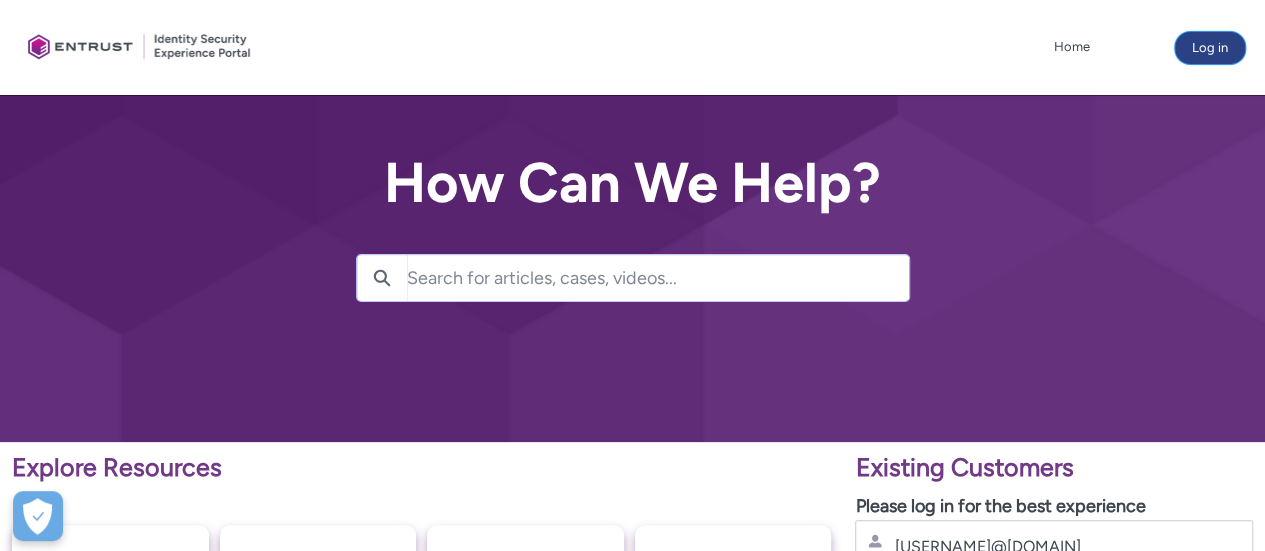 click on "Log in" at bounding box center [1210, 48] 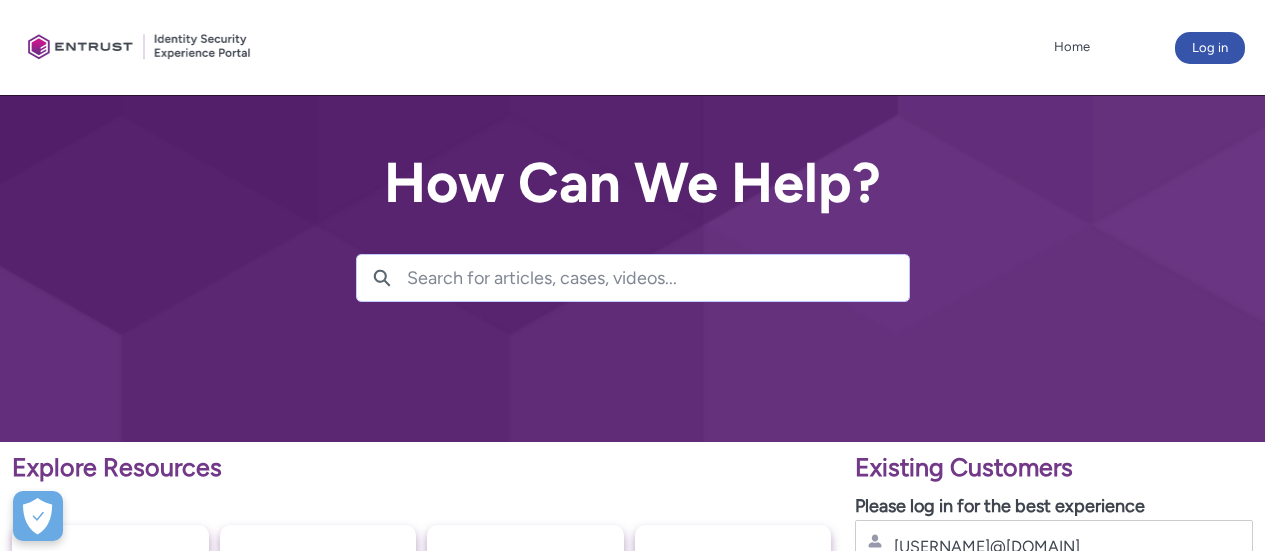 scroll, scrollTop: 0, scrollLeft: 0, axis: both 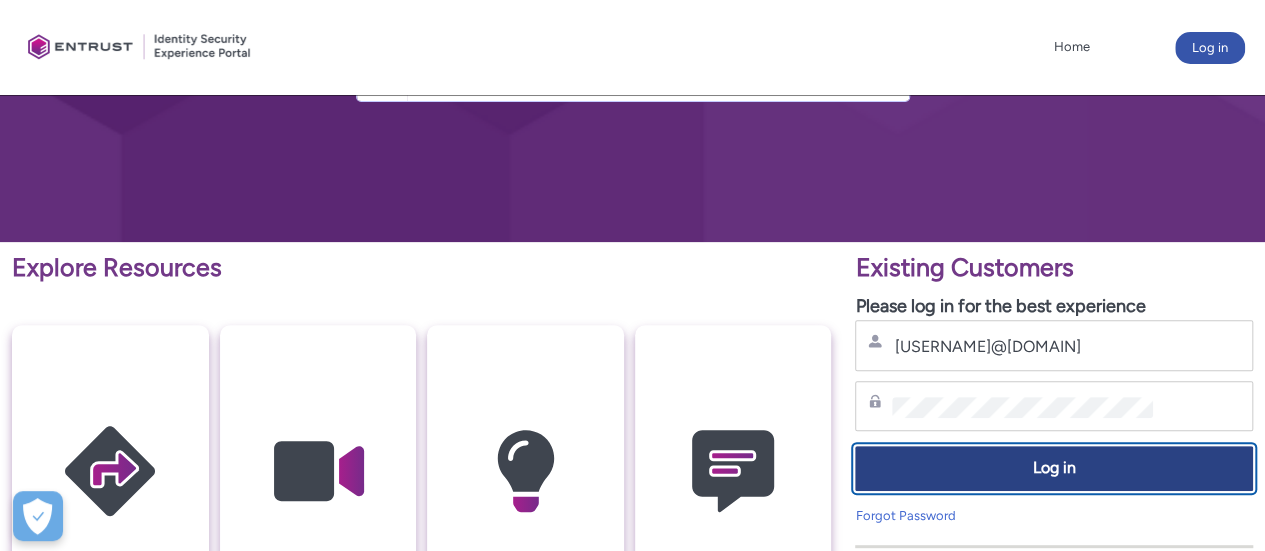 click on "Log in" at bounding box center (1054, 468) 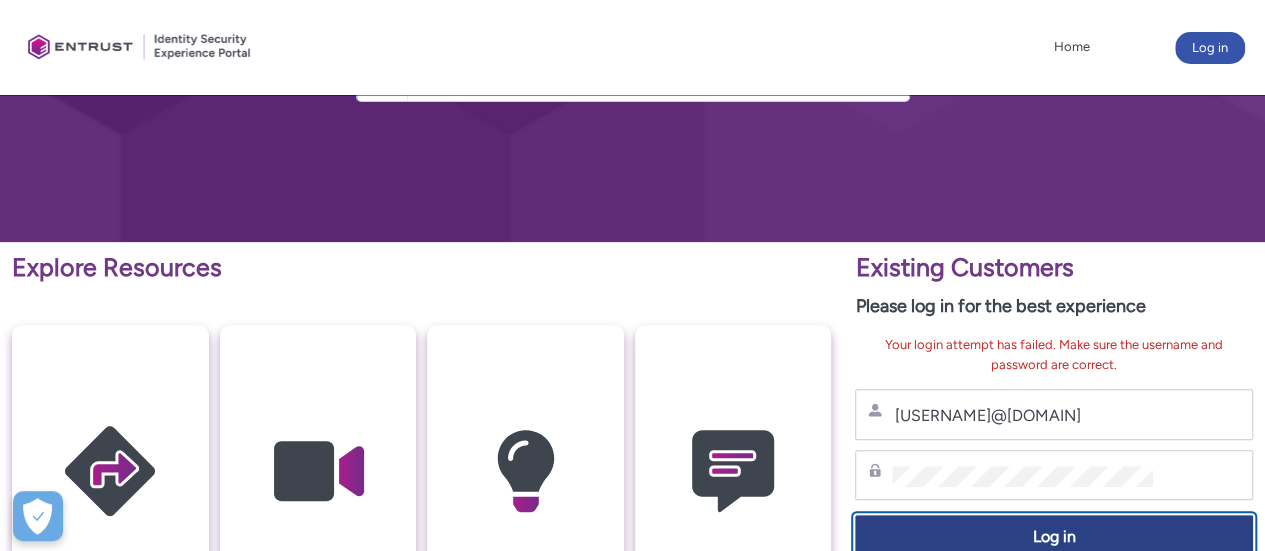 type 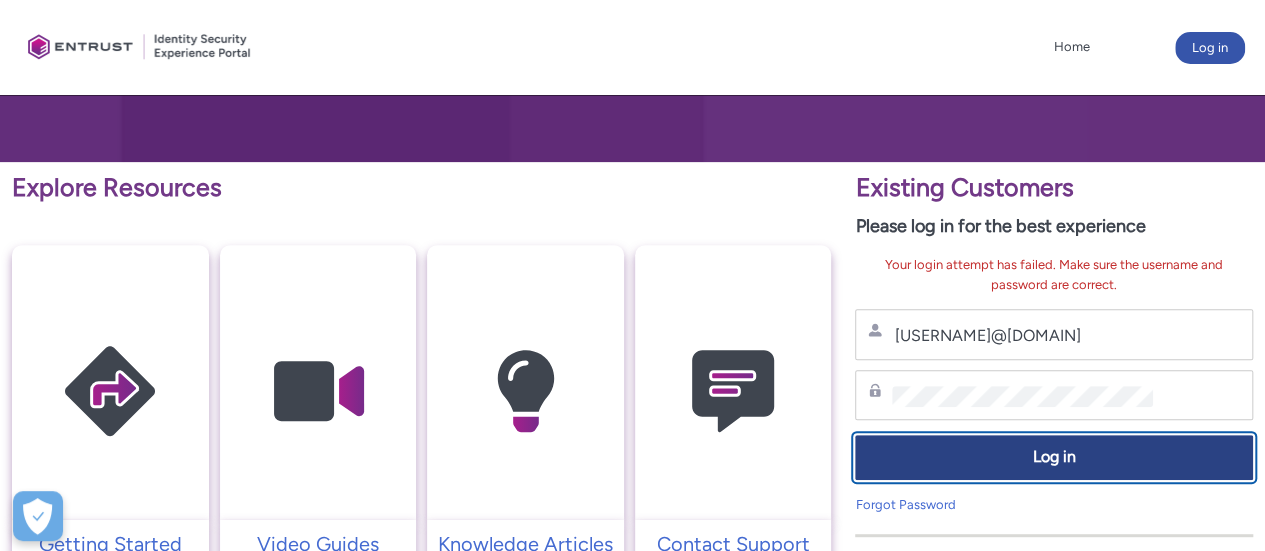 scroll, scrollTop: 320, scrollLeft: 0, axis: vertical 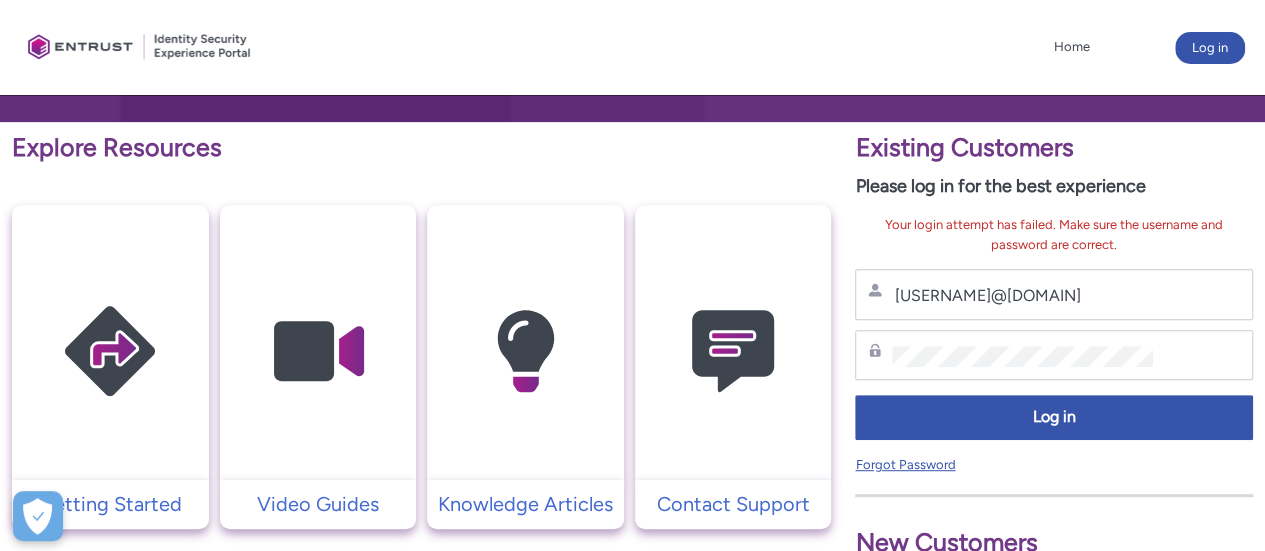 click on "Forgot Password" at bounding box center [905, 464] 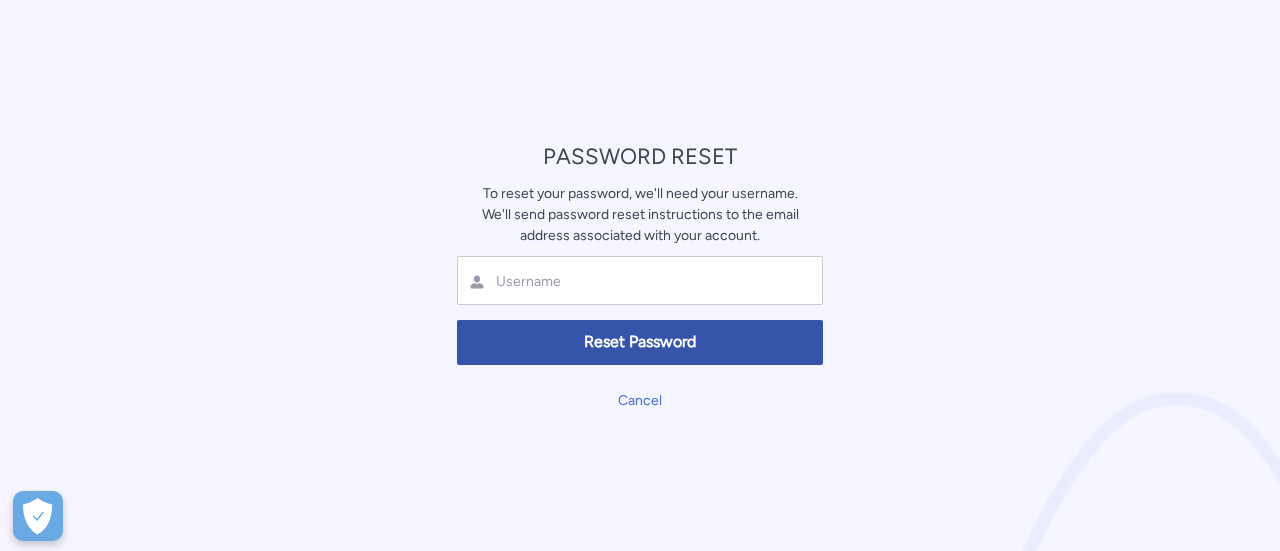 scroll, scrollTop: 0, scrollLeft: 0, axis: both 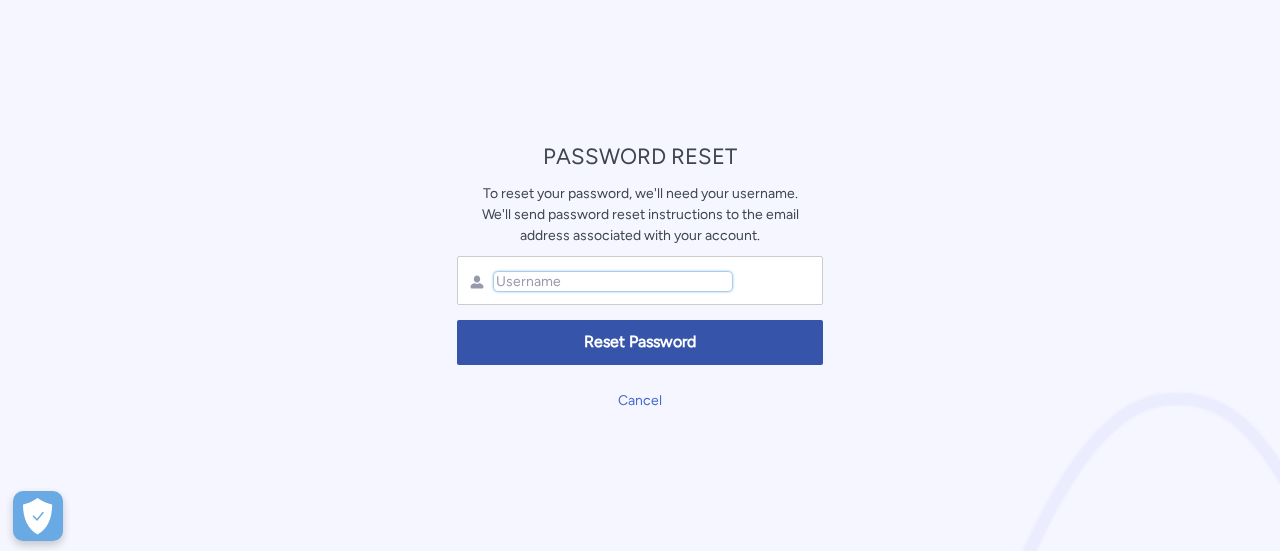 click at bounding box center [613, 281] 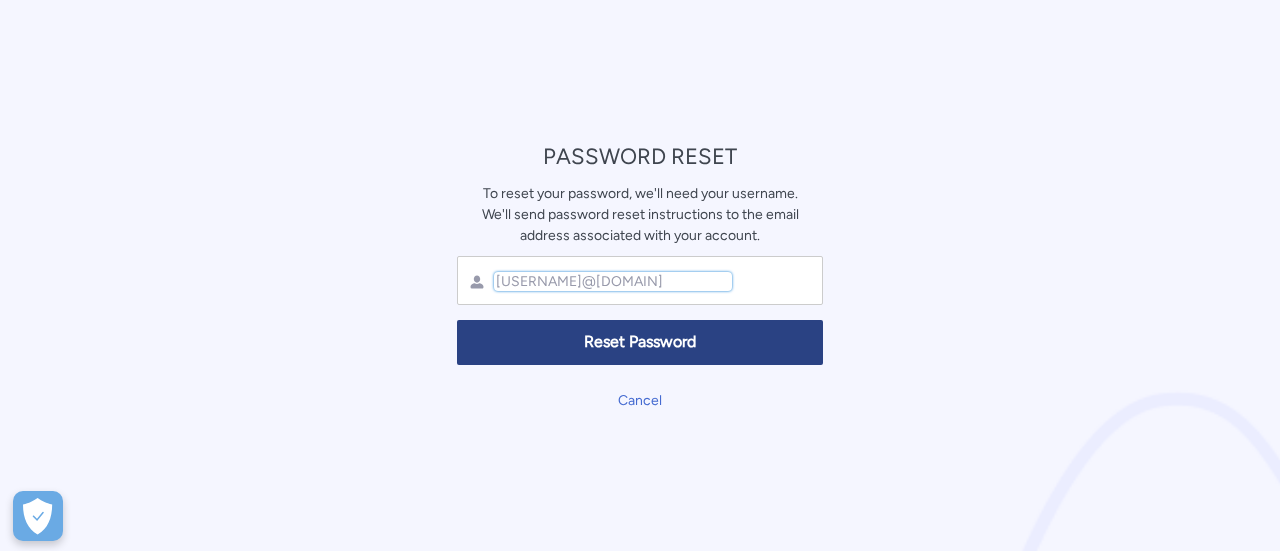 type on "gent.bytyci91@gmail.com" 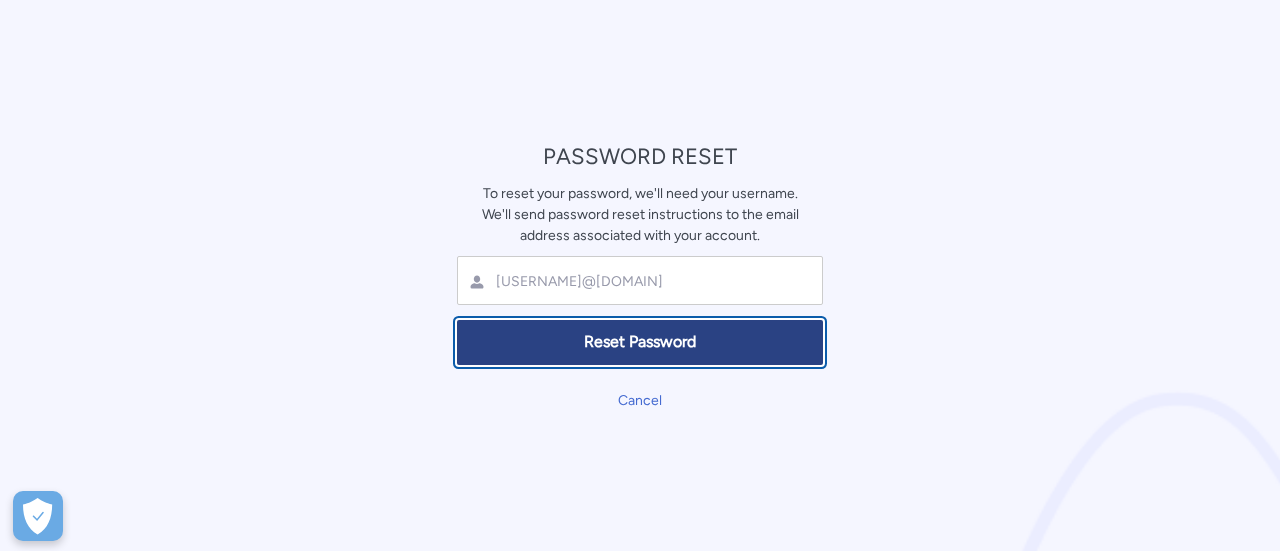click on "Reset Password" at bounding box center [640, 342] 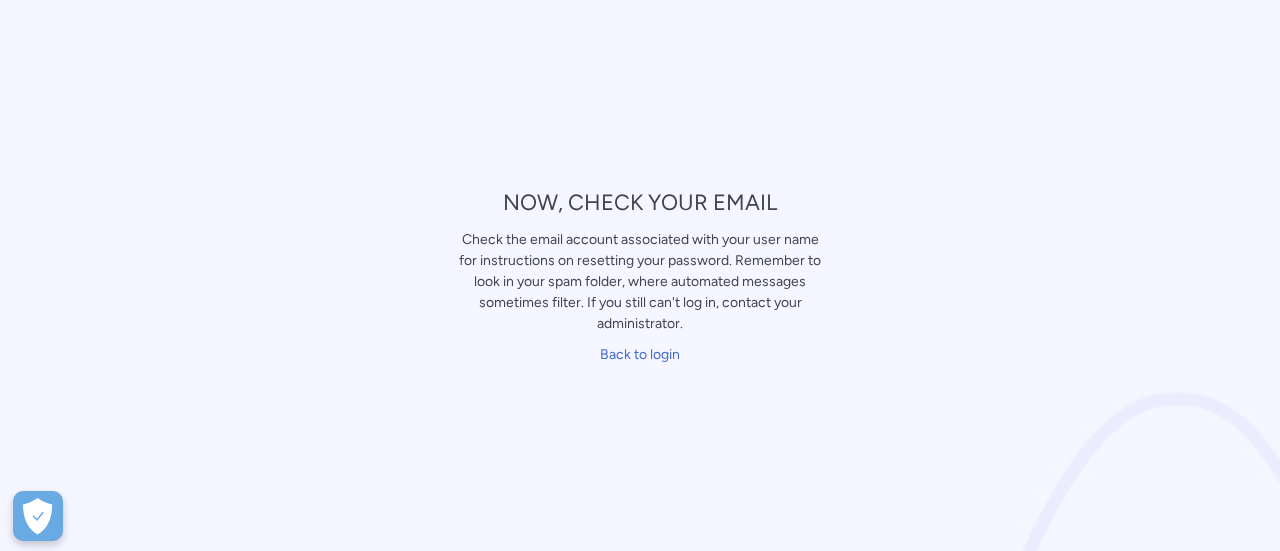 scroll, scrollTop: 0, scrollLeft: 0, axis: both 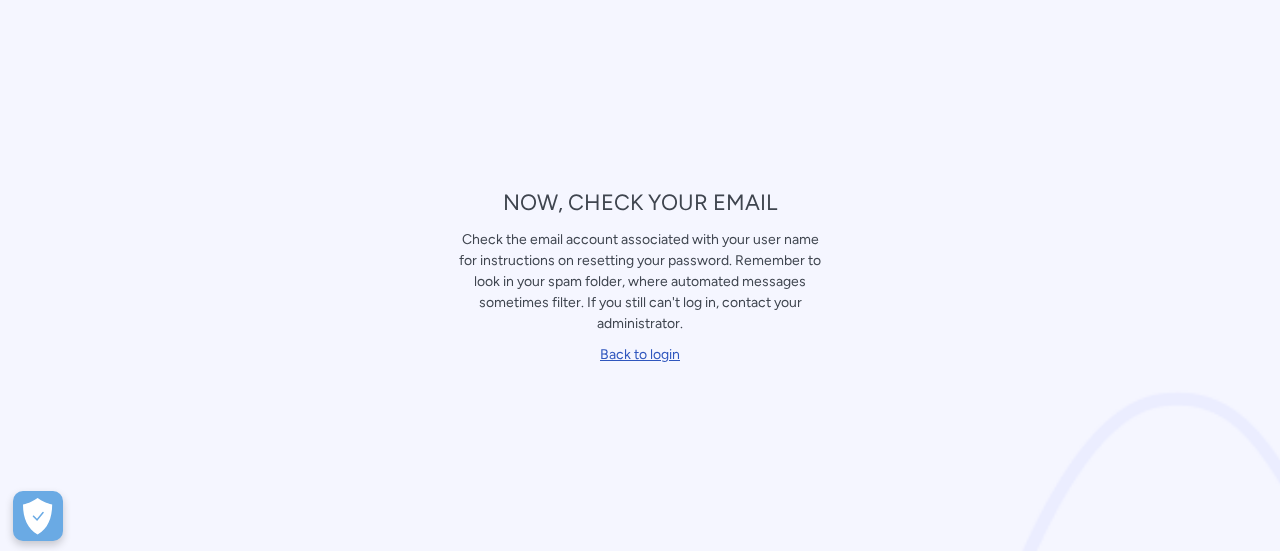 click on "Back to login" at bounding box center [640, 354] 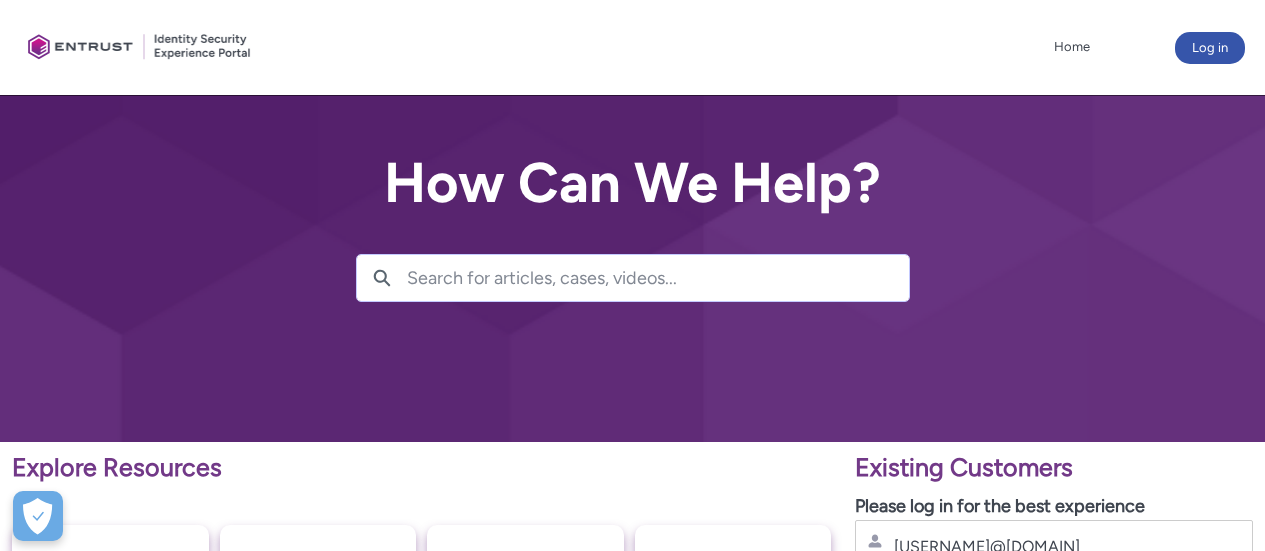 scroll, scrollTop: 0, scrollLeft: 0, axis: both 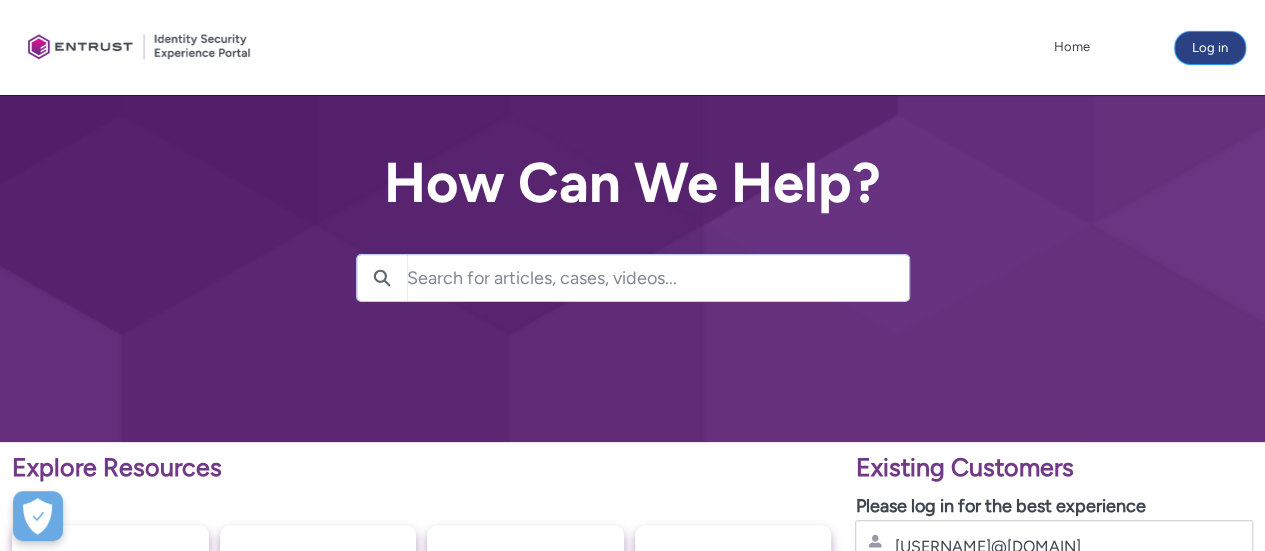 click on "Log in" at bounding box center (1210, 48) 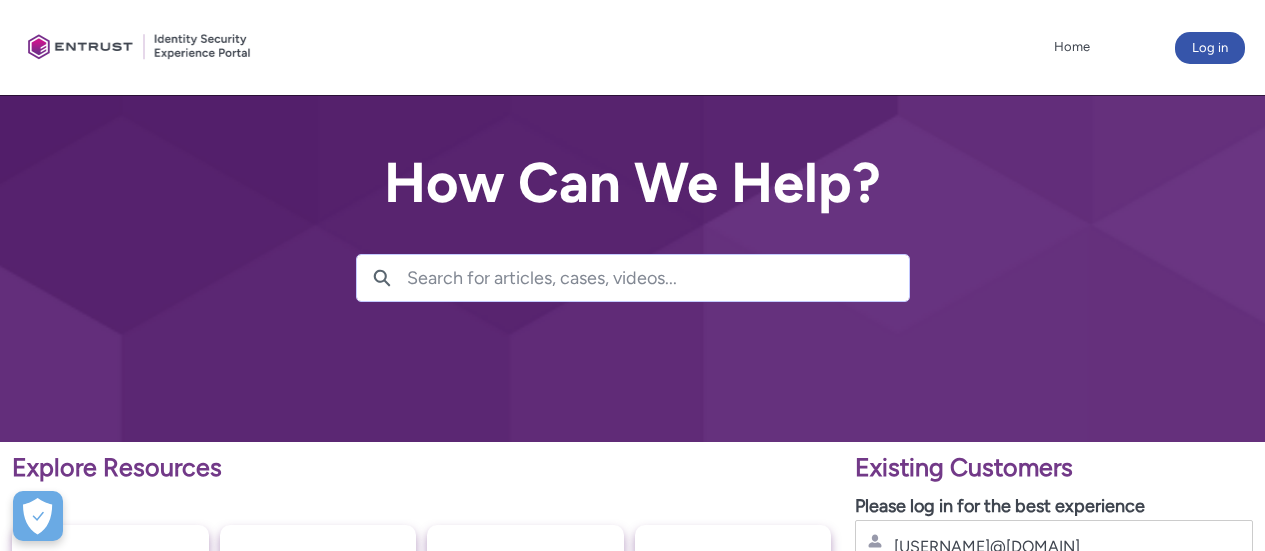 scroll, scrollTop: 0, scrollLeft: 0, axis: both 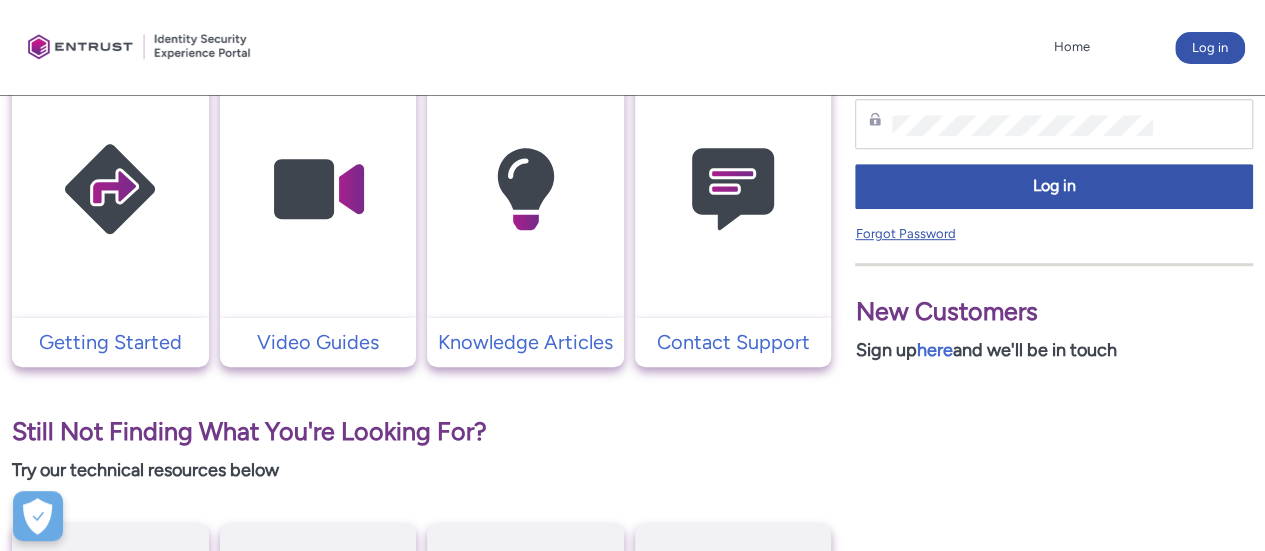 click on "Forgot Password" at bounding box center (905, 233) 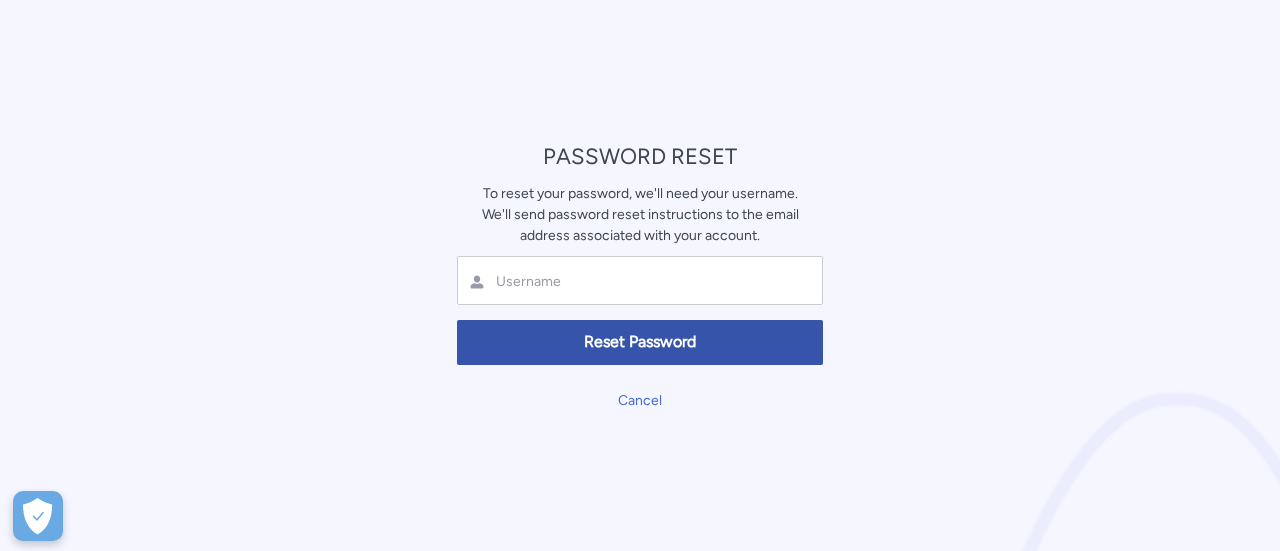 scroll, scrollTop: 0, scrollLeft: 0, axis: both 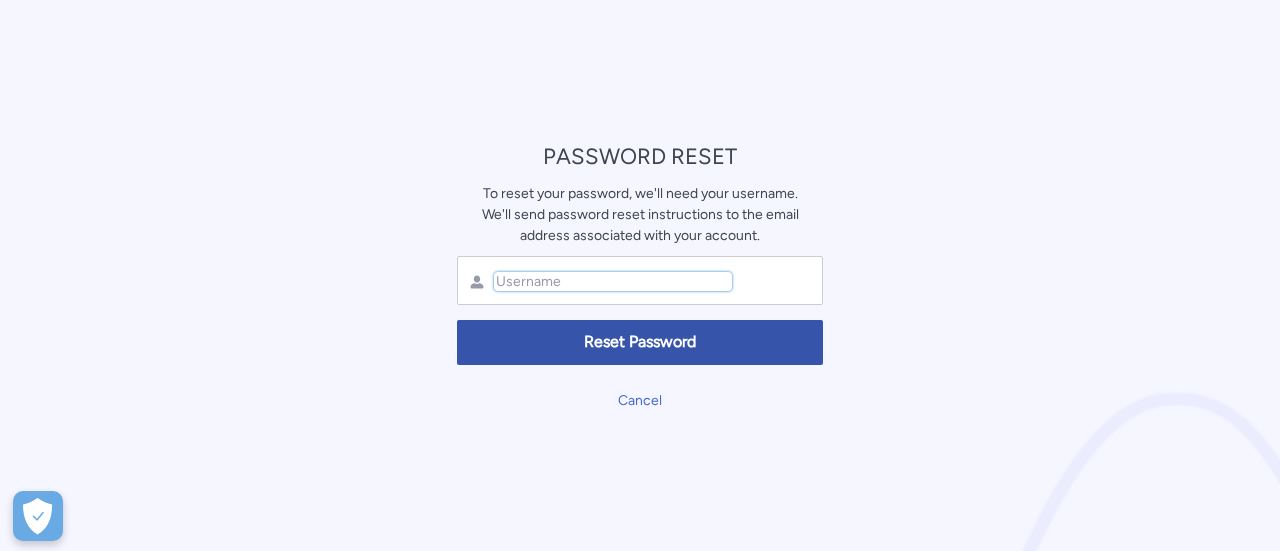 click at bounding box center (613, 281) 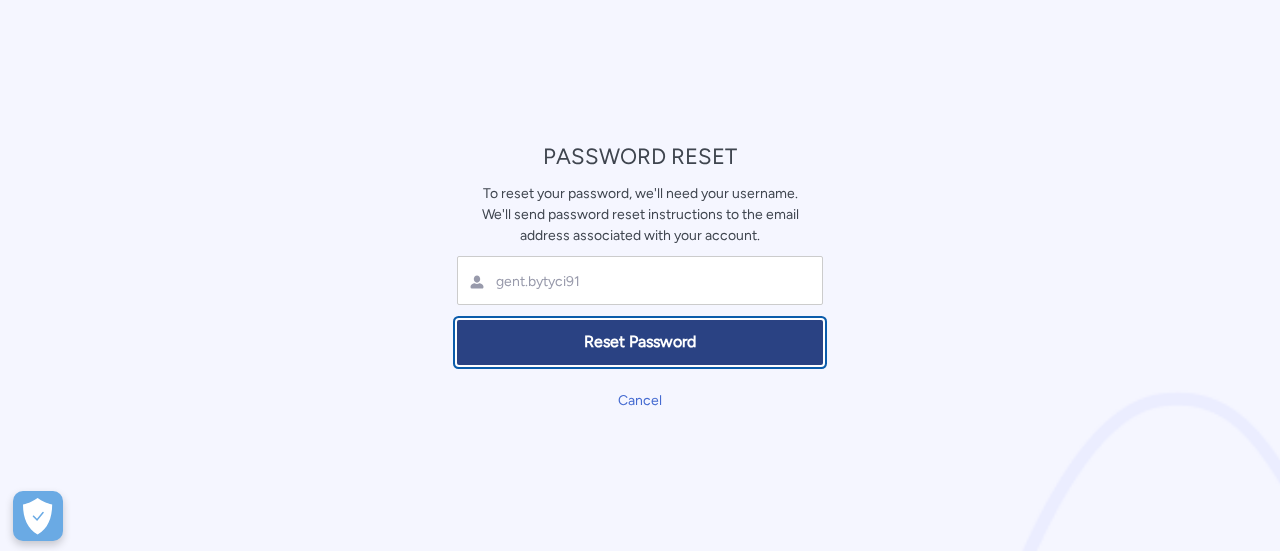 click on "Reset Password" at bounding box center (640, 342) 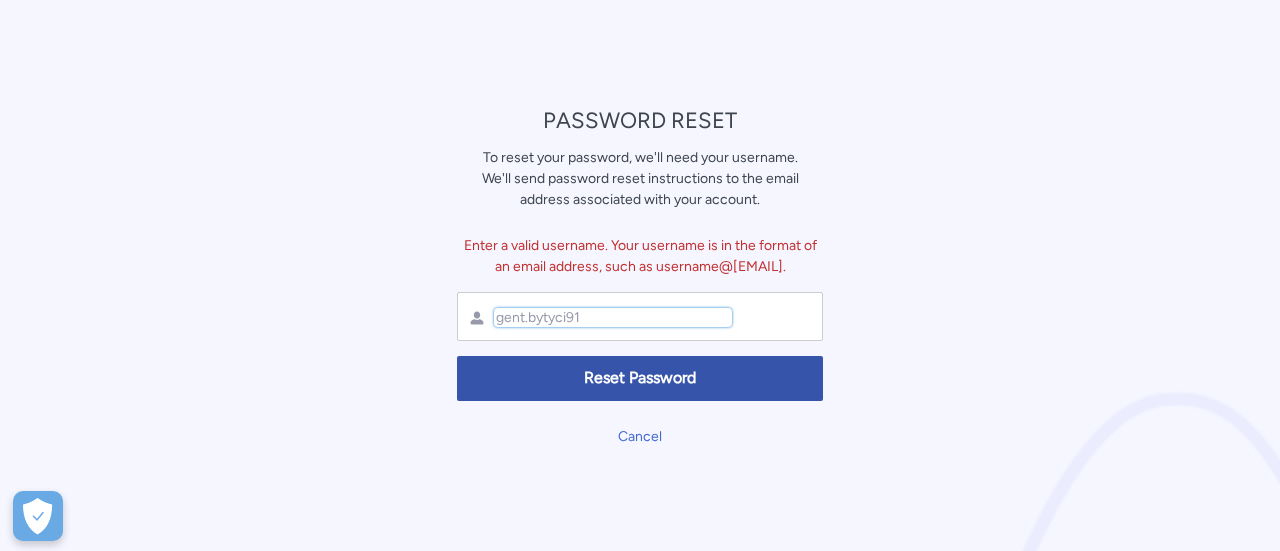 click on "gent.bytyci91" at bounding box center [613, 317] 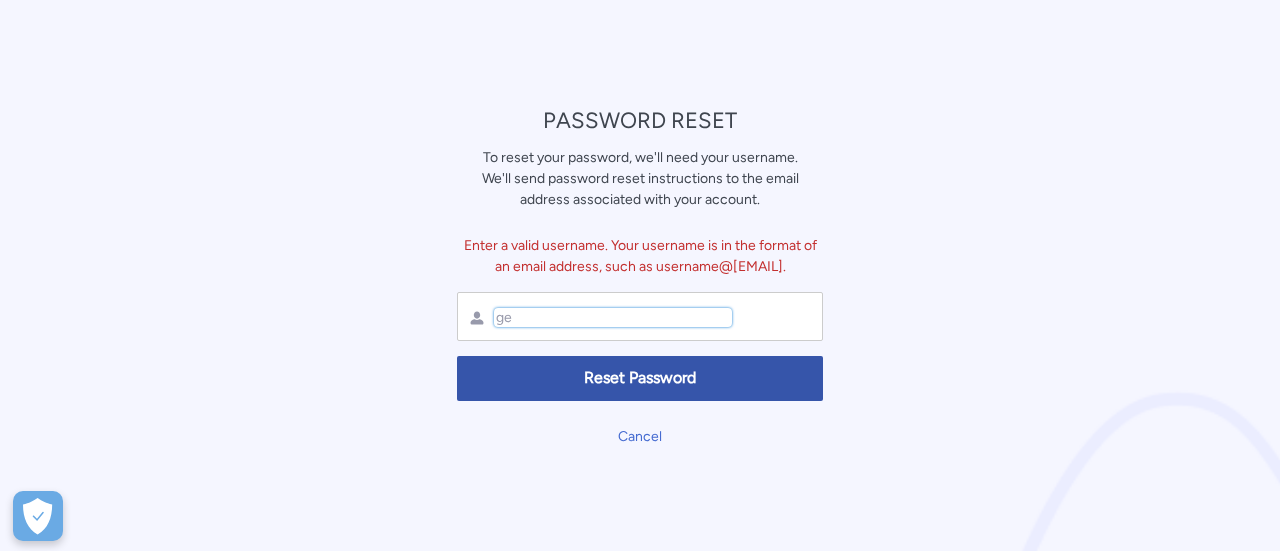 type on "g" 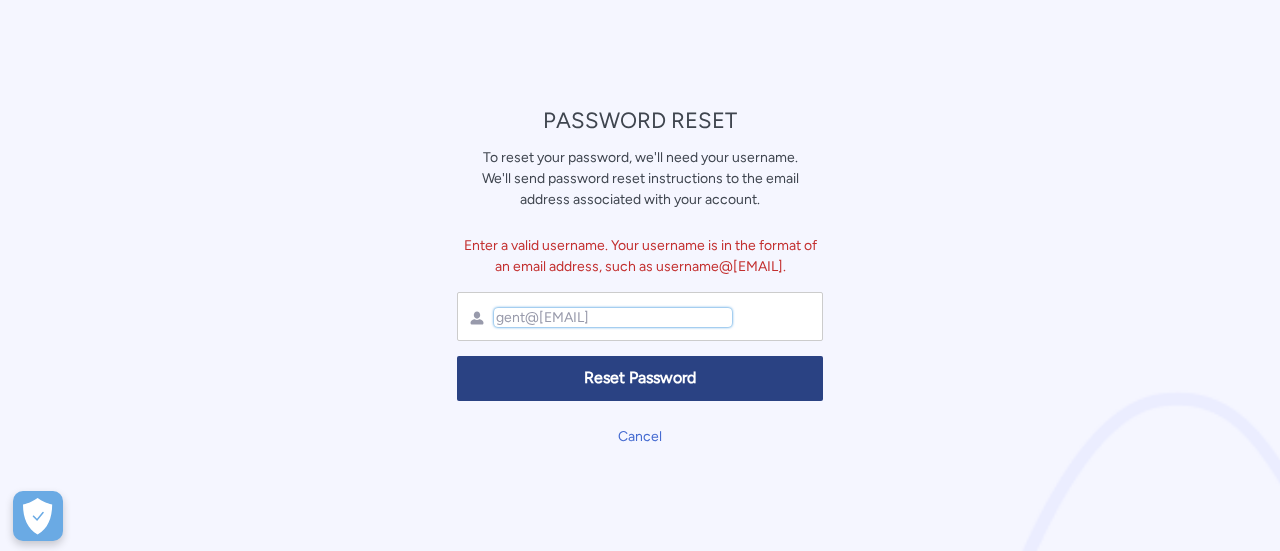 type on "gent@[EMAIL]" 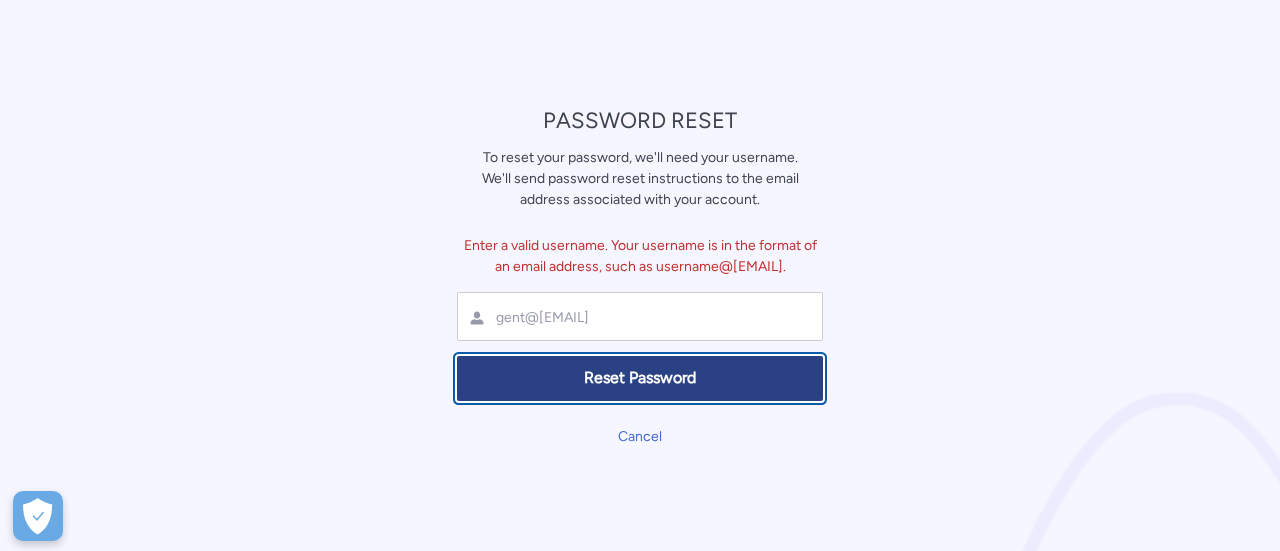 click on "Reset Password" at bounding box center [640, 378] 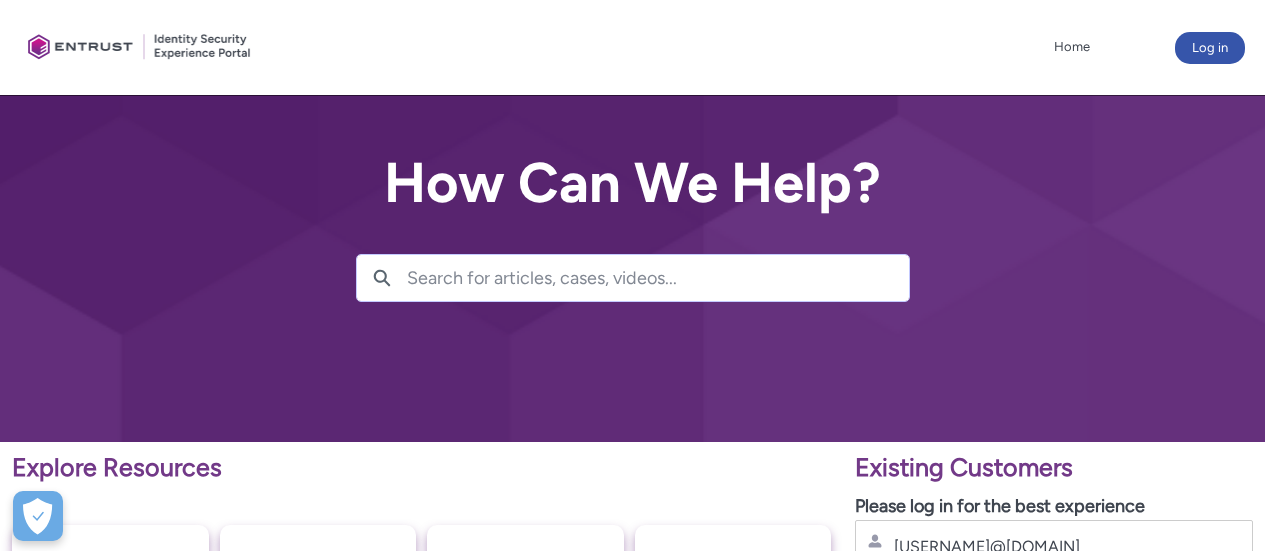 scroll, scrollTop: 0, scrollLeft: 0, axis: both 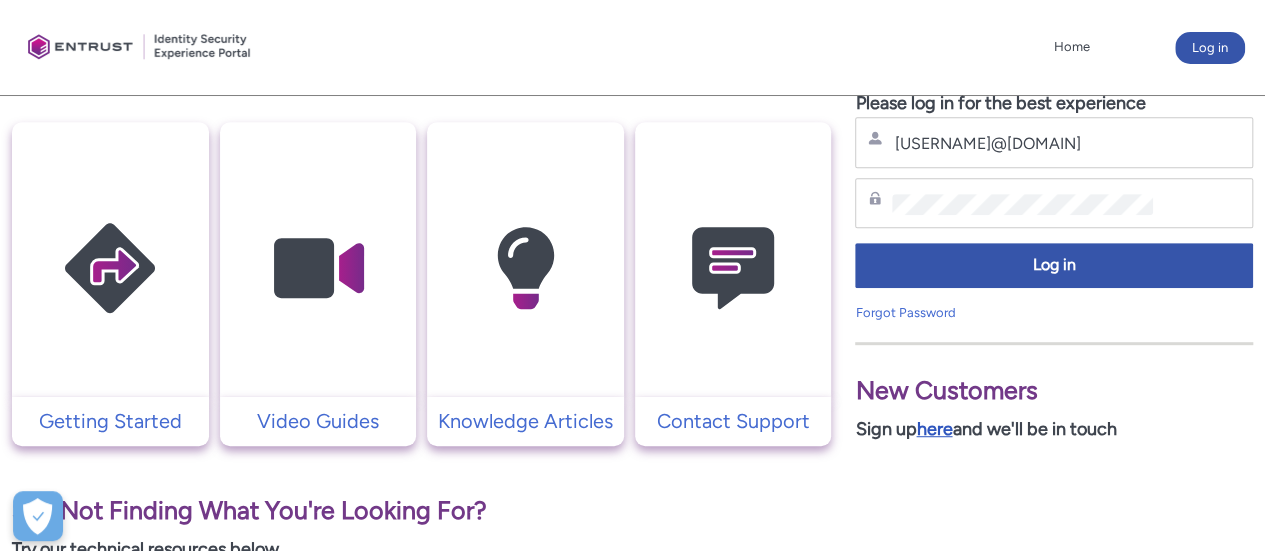 click on "here" at bounding box center (934, 429) 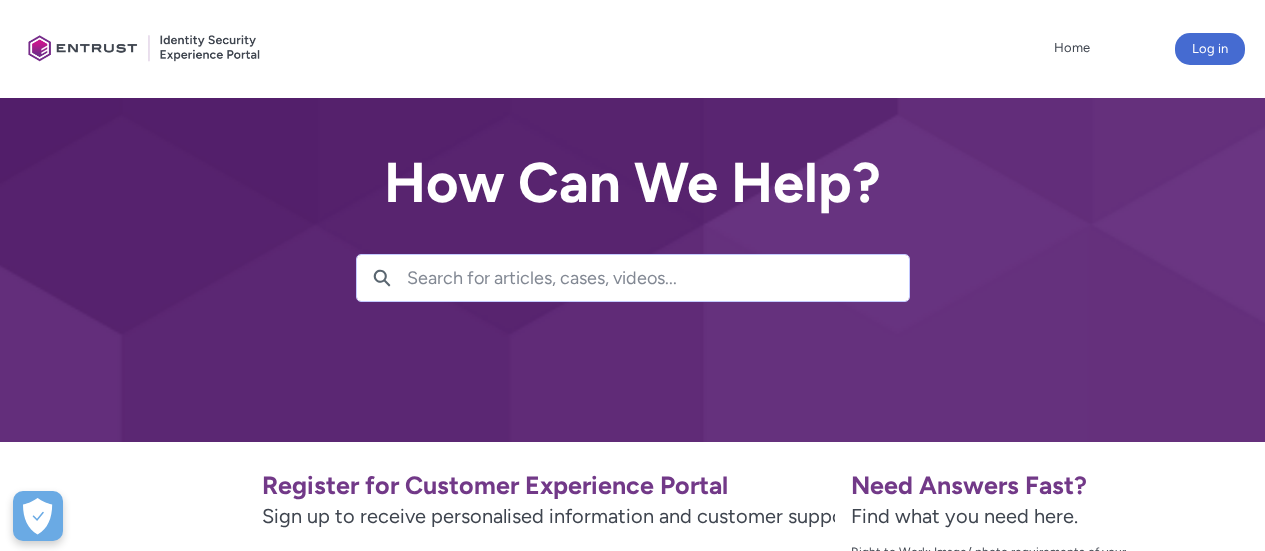 scroll, scrollTop: 0, scrollLeft: 0, axis: both 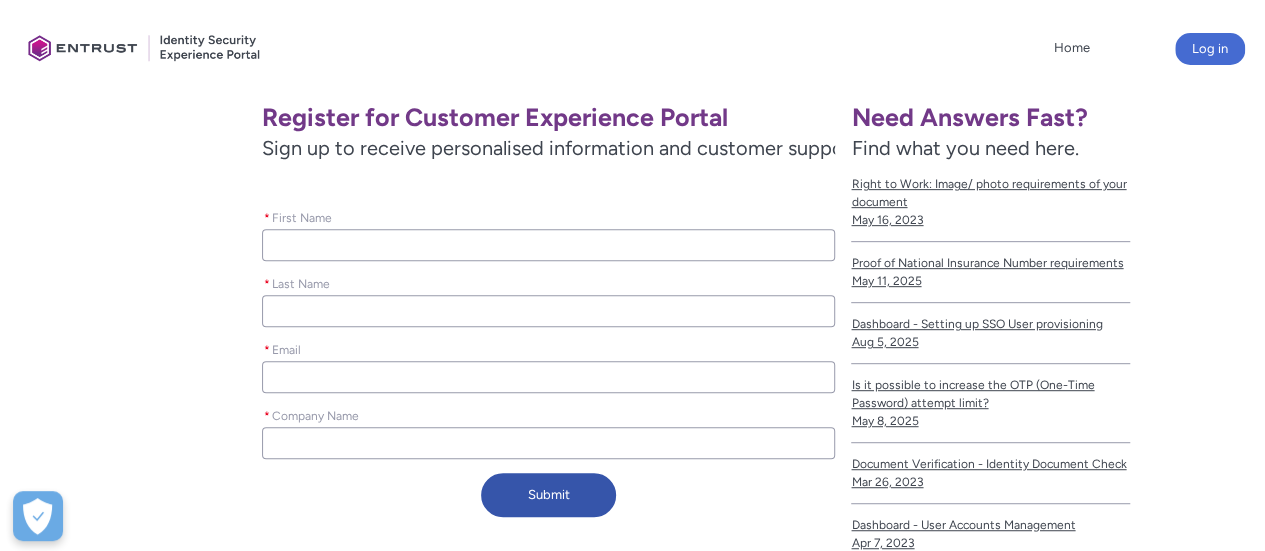 click on "* First Name" at bounding box center [549, 245] 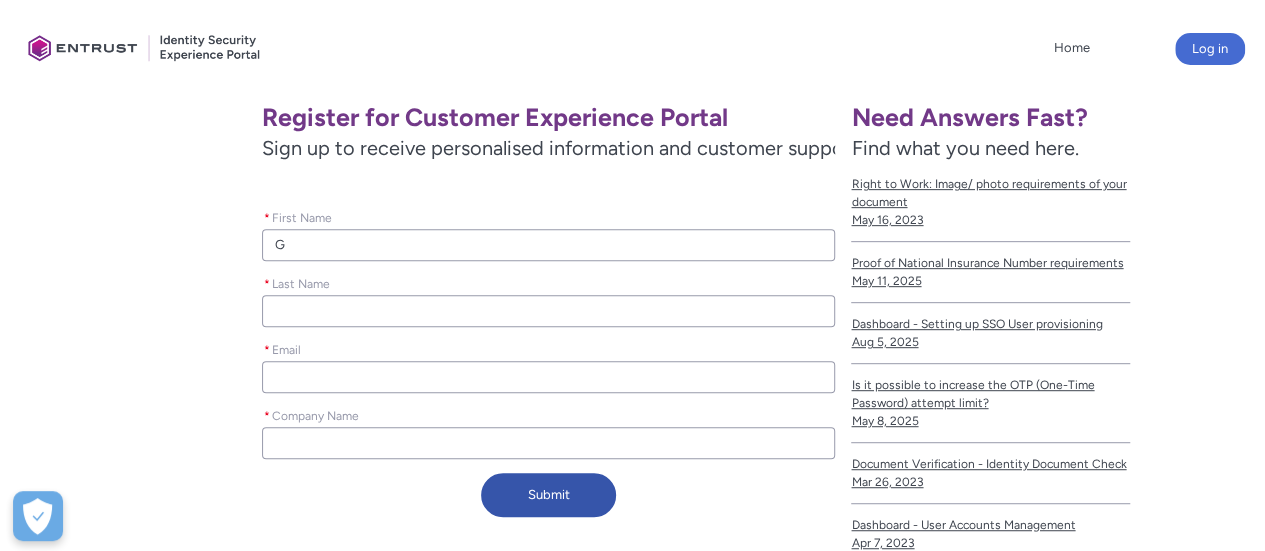 type on "Ge" 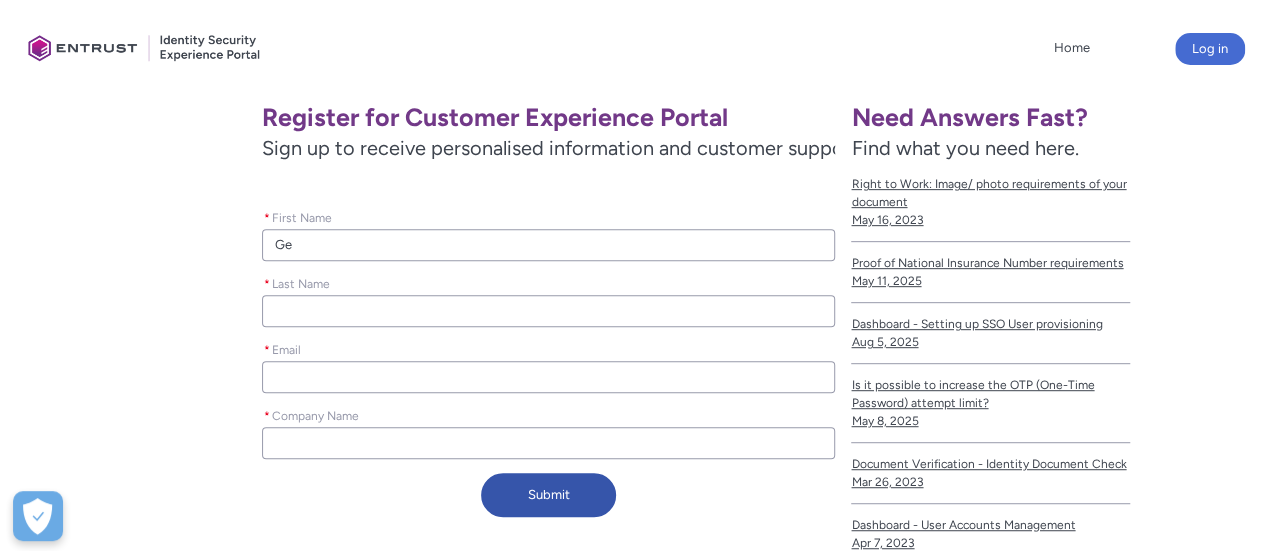 type on "Gen" 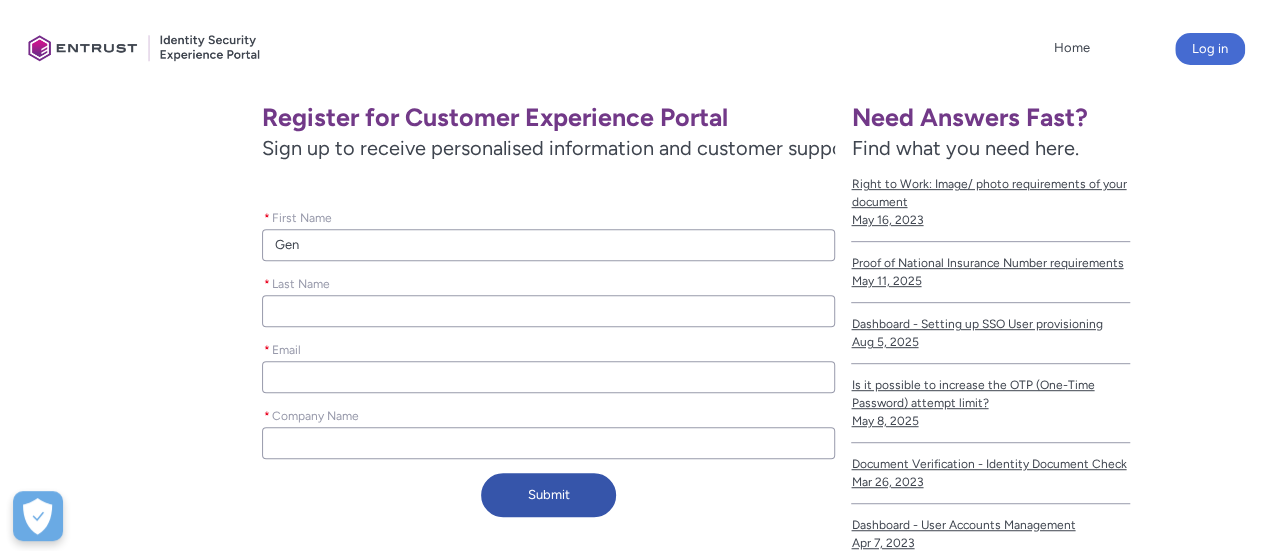 type on "Gent" 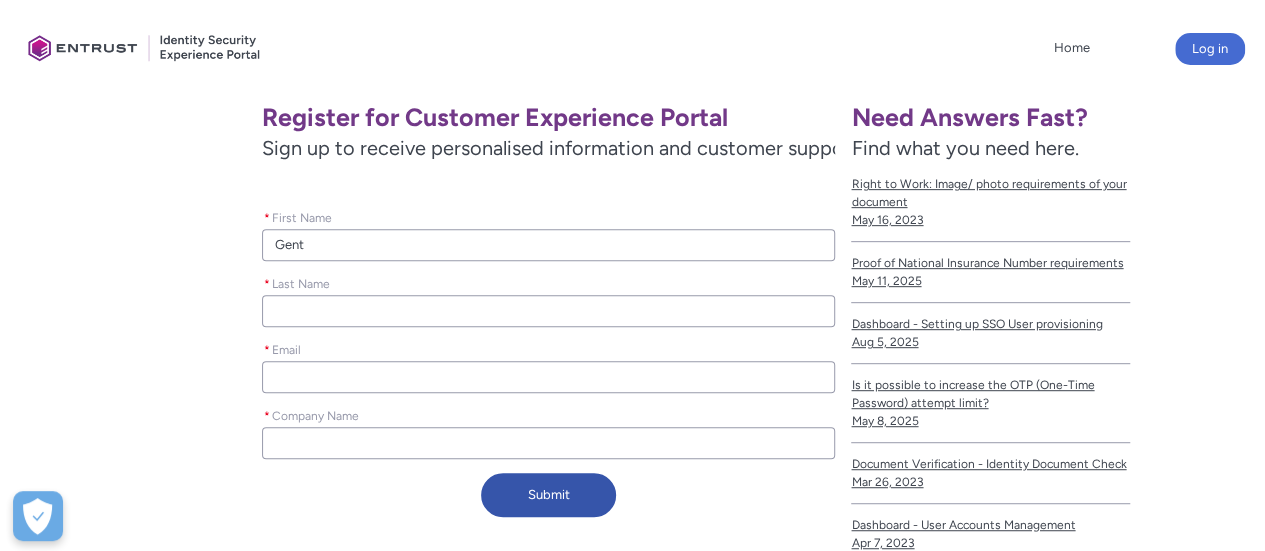 type on "B" 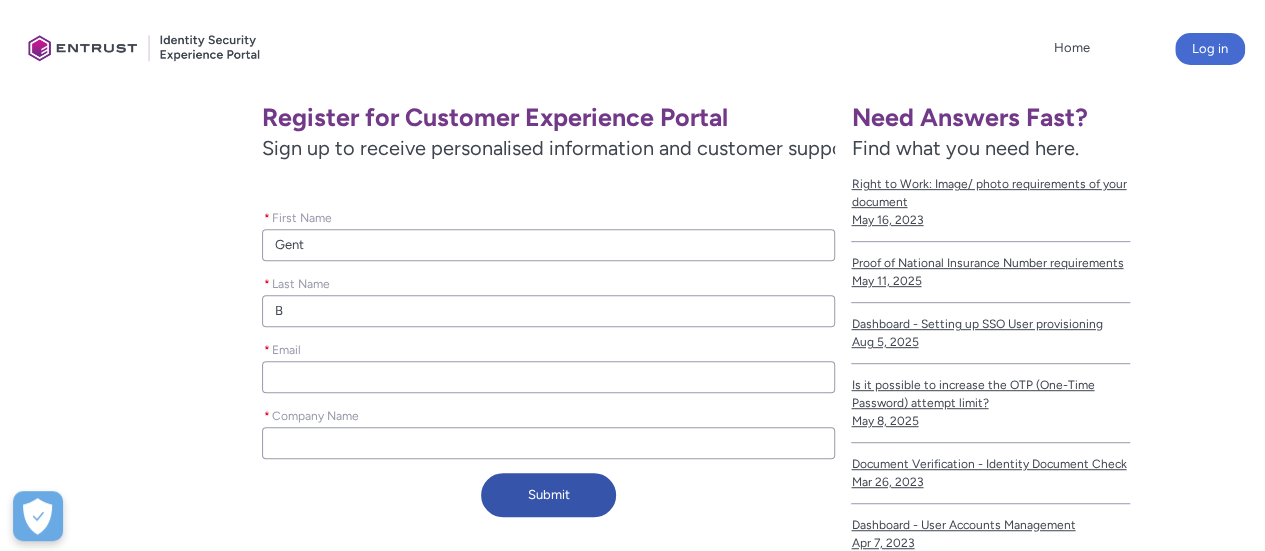 type on "By" 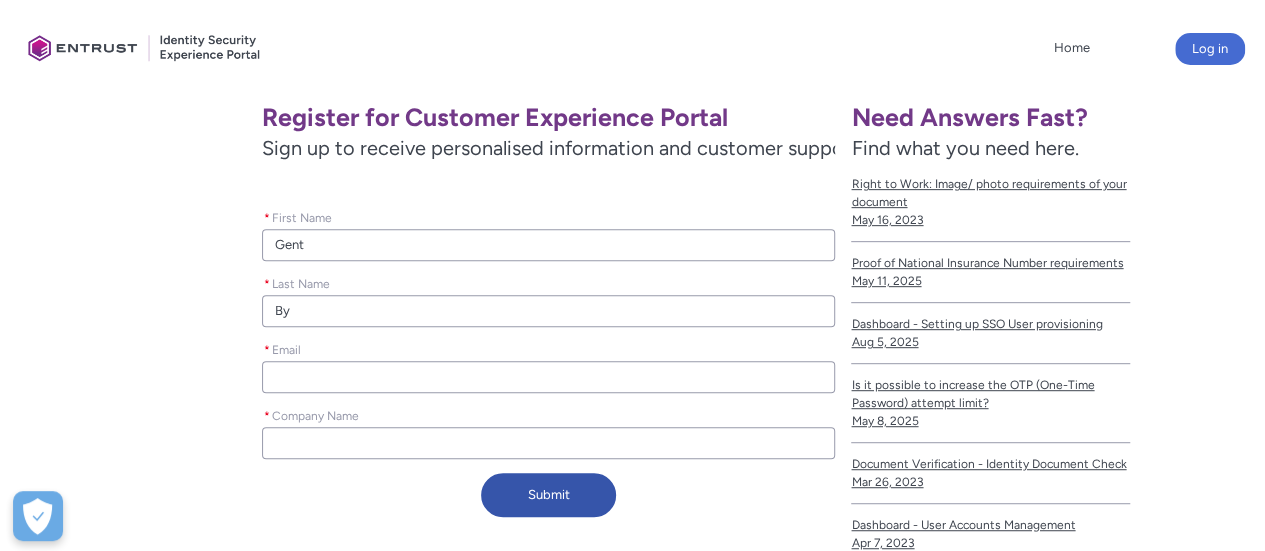 type on "Byt" 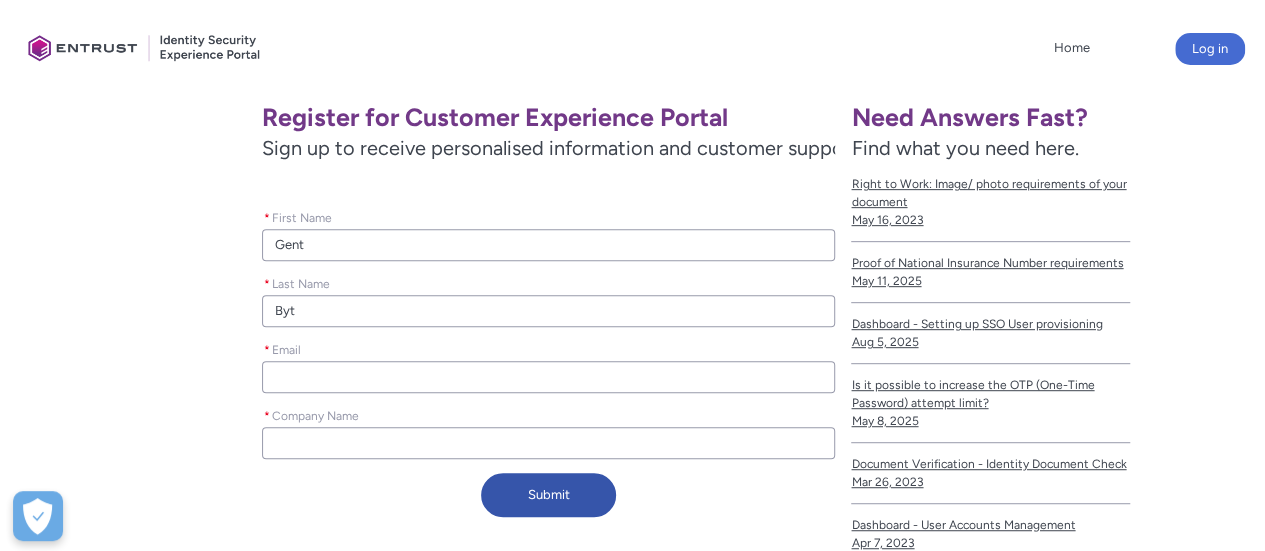 type on "Byty" 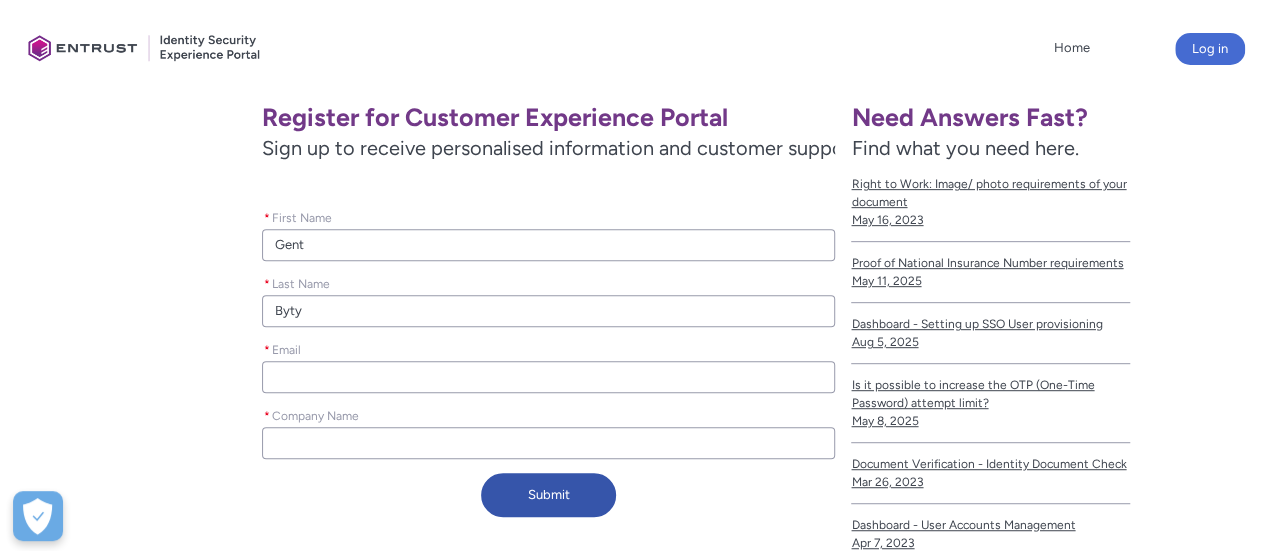 type on "Bytyq" 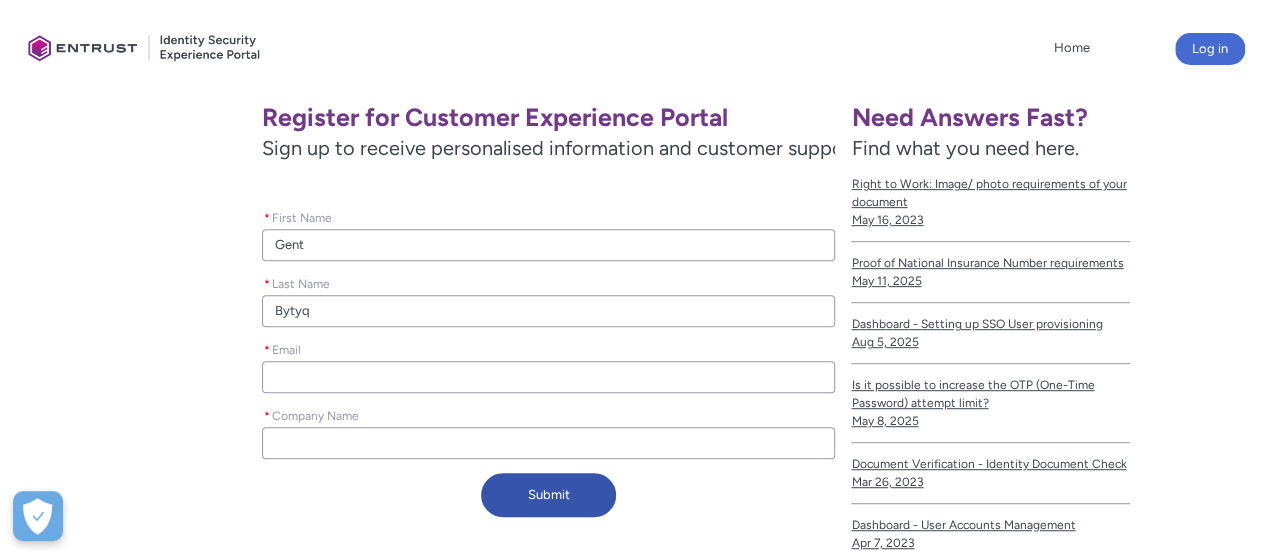 type on "Bytyqi" 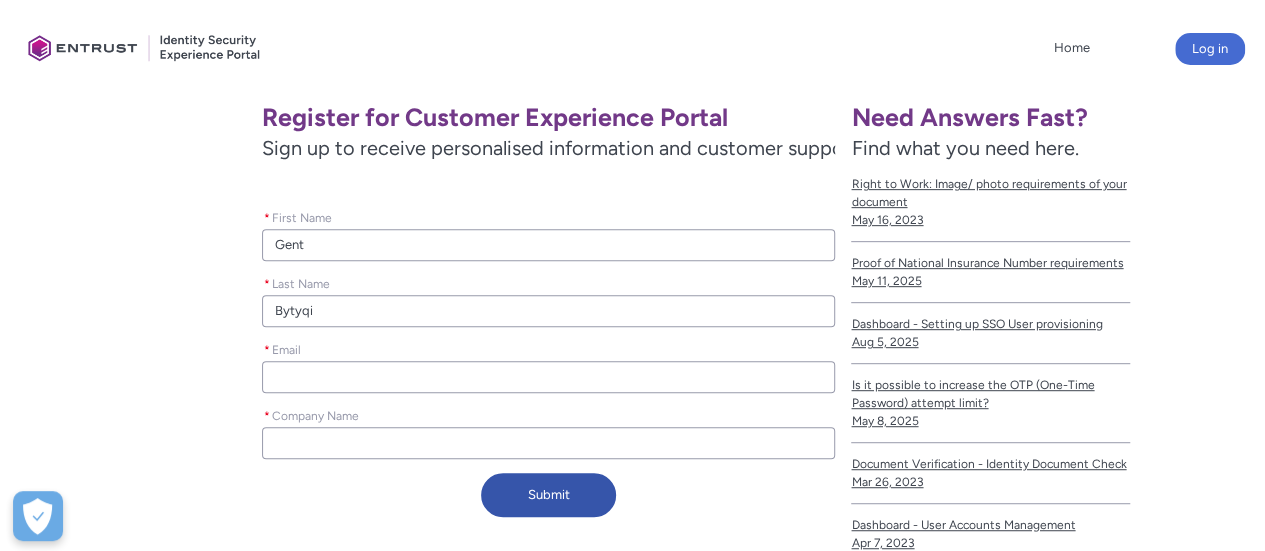 type on "g" 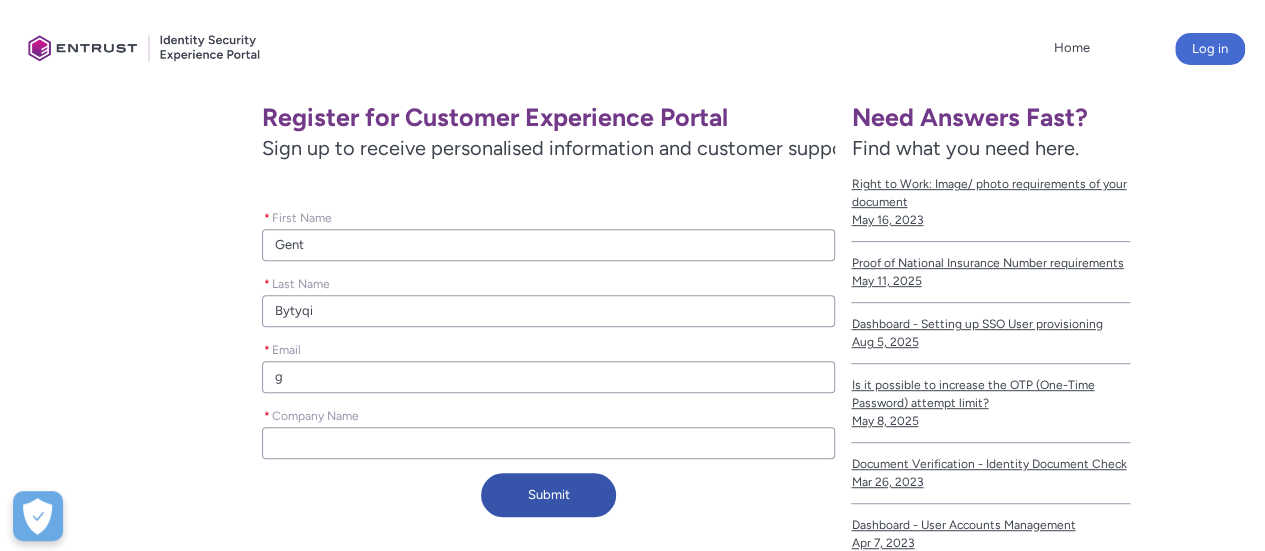 type on "ge" 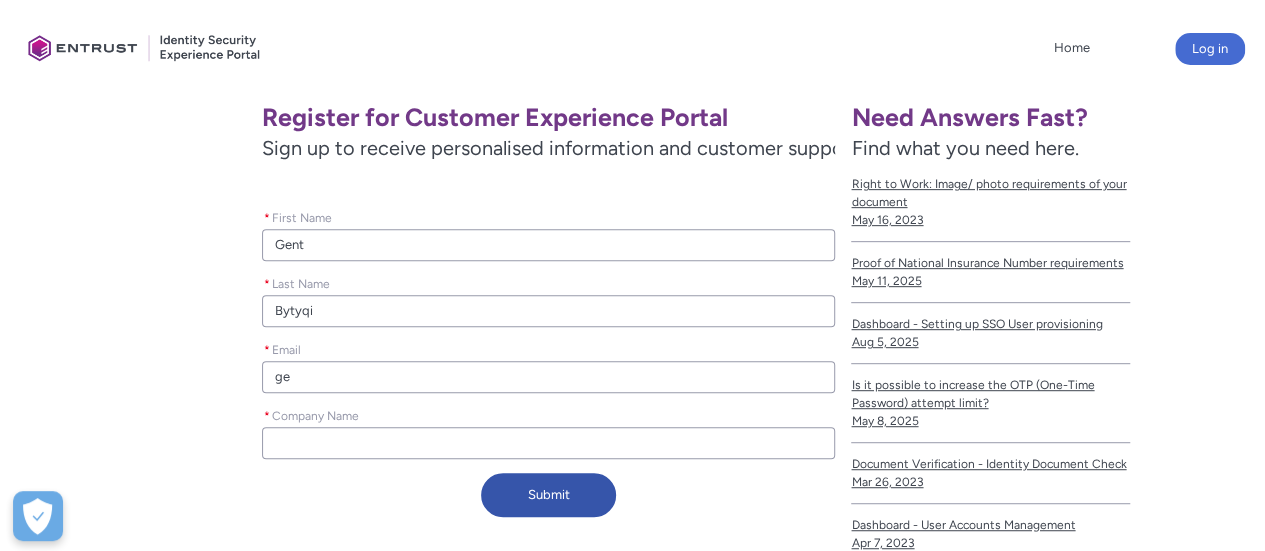 type on "gen" 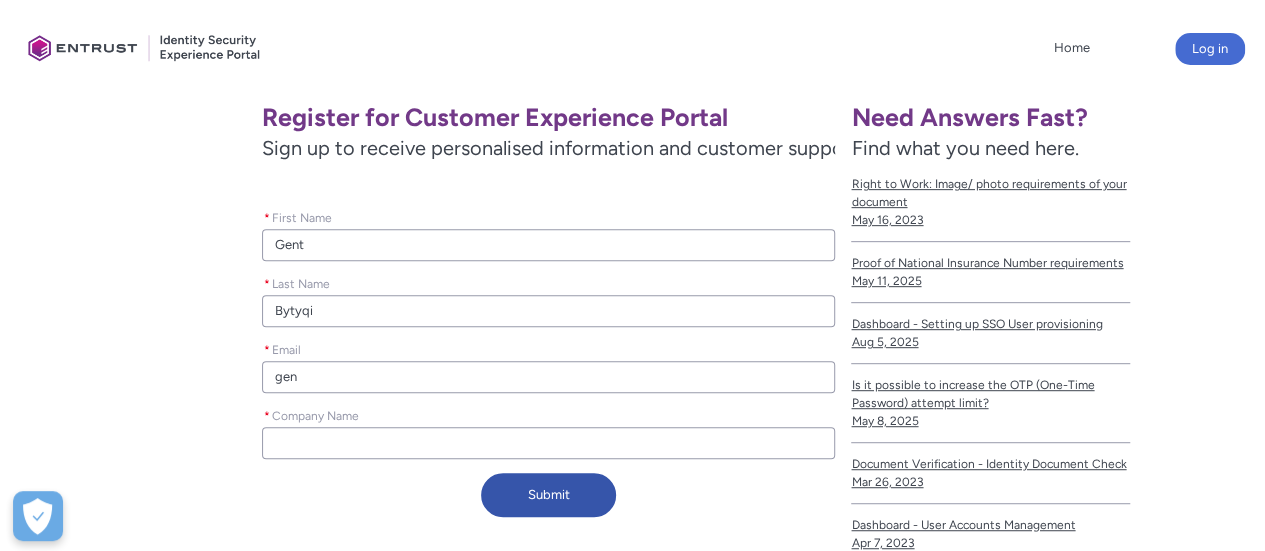 type on "gent" 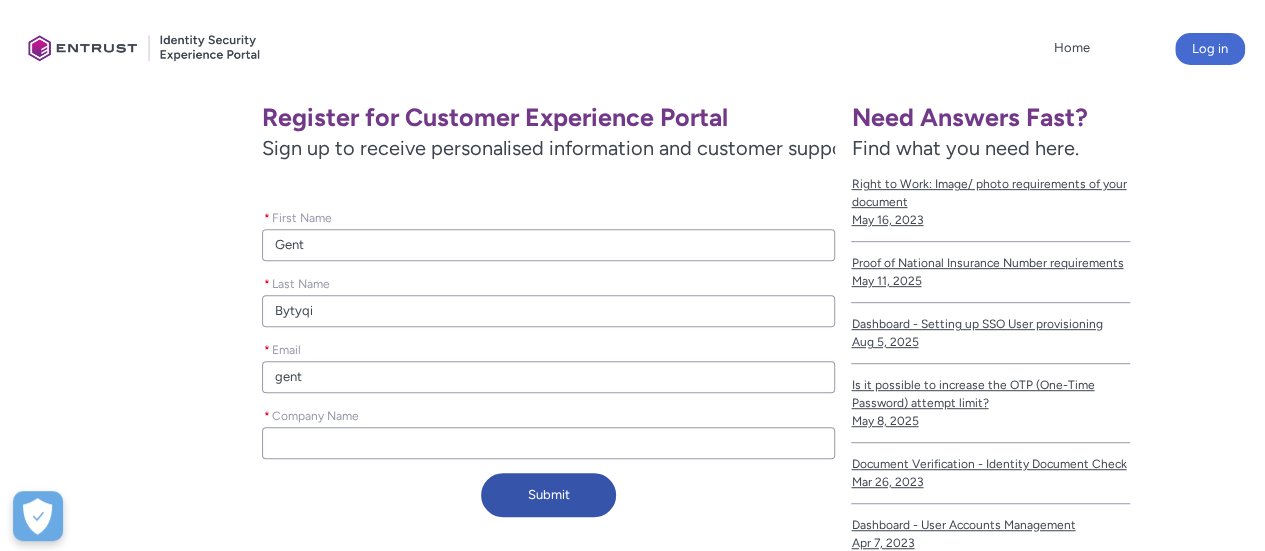 type on "gent." 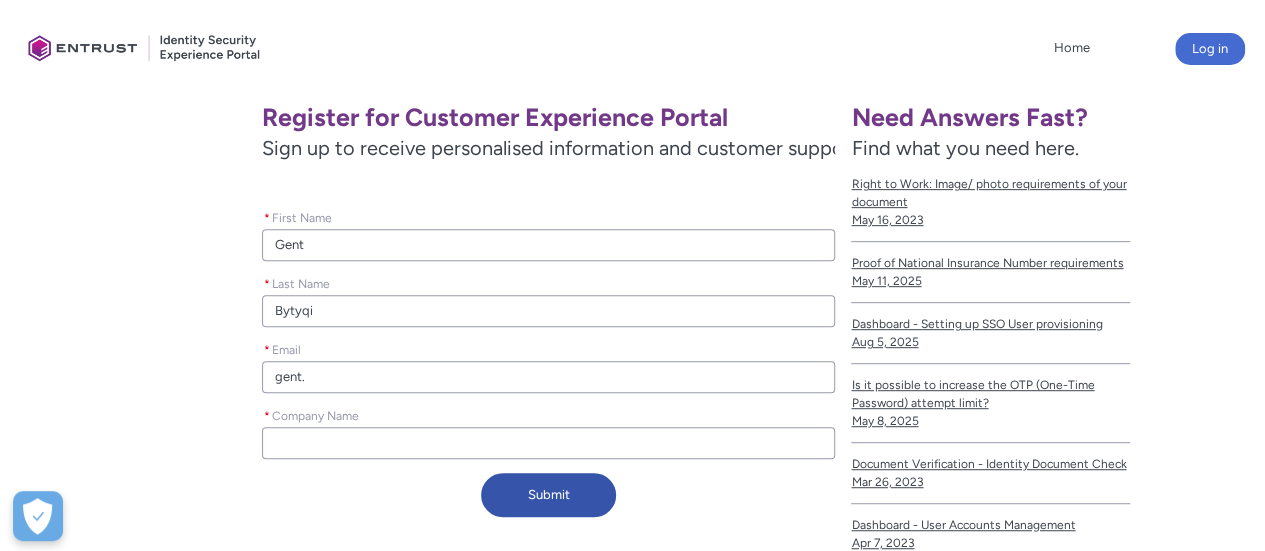 type on "gent.b" 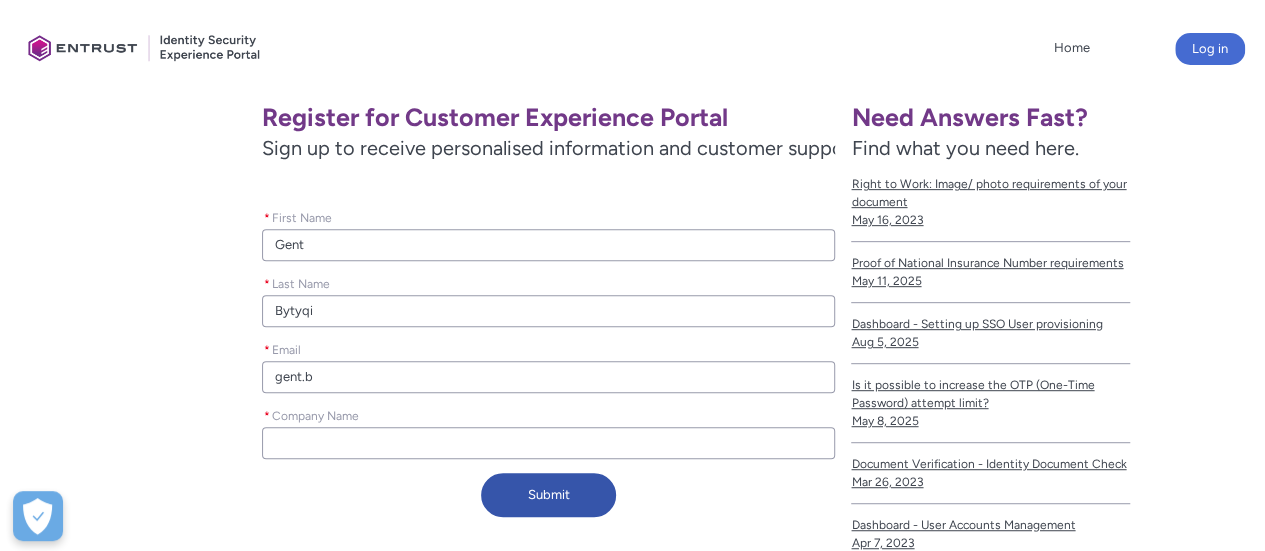 type on "gent.by" 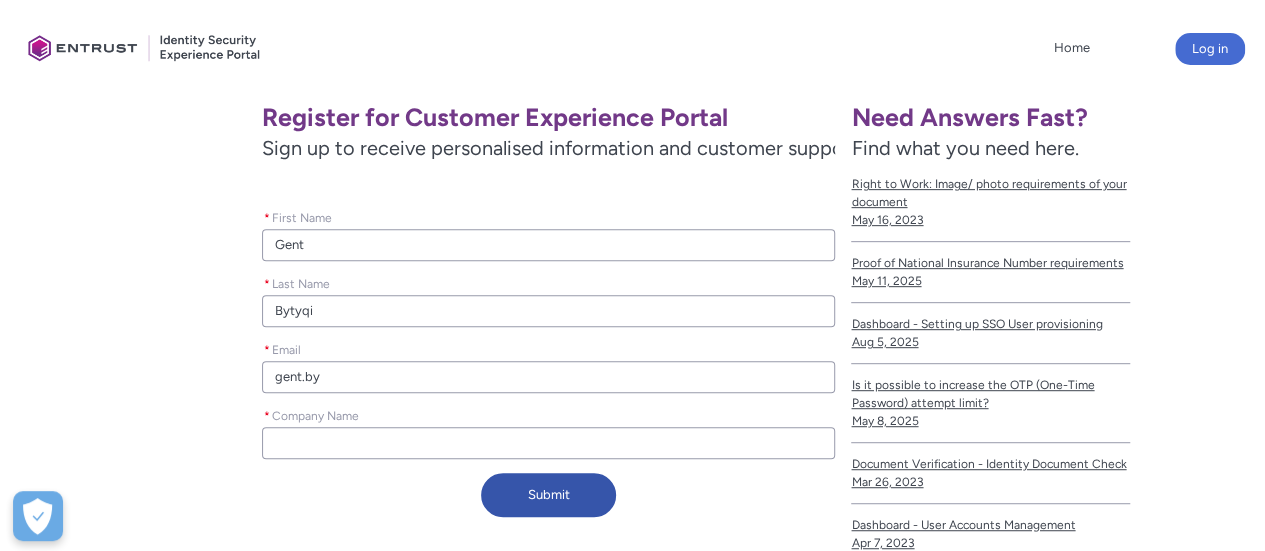 type on "gent.byt" 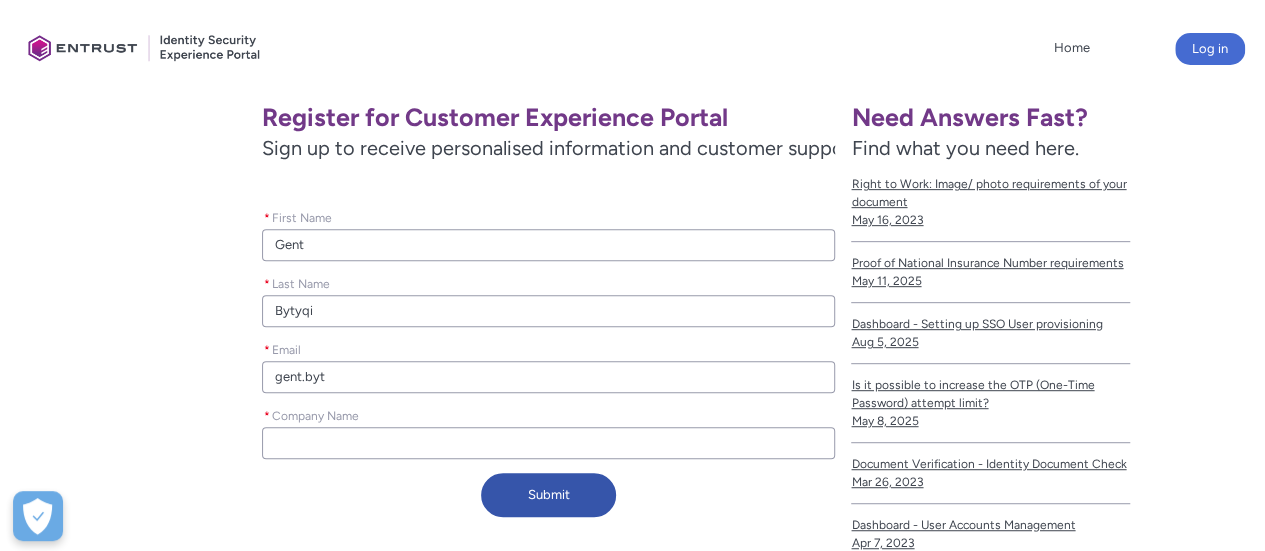 type on "gent.byty" 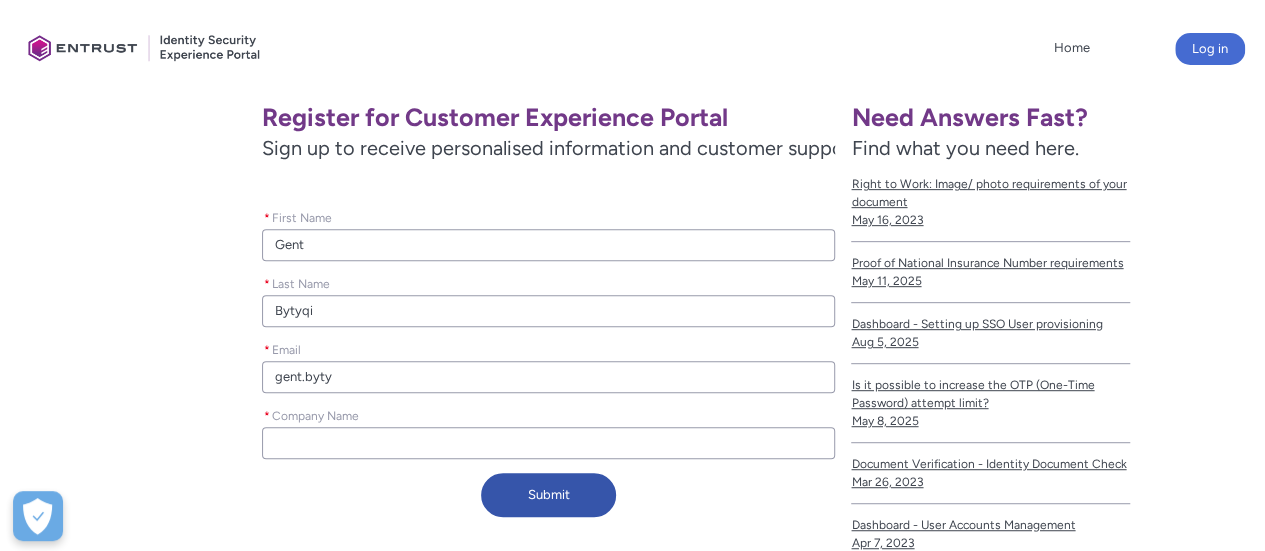 type on "gent.bytyc" 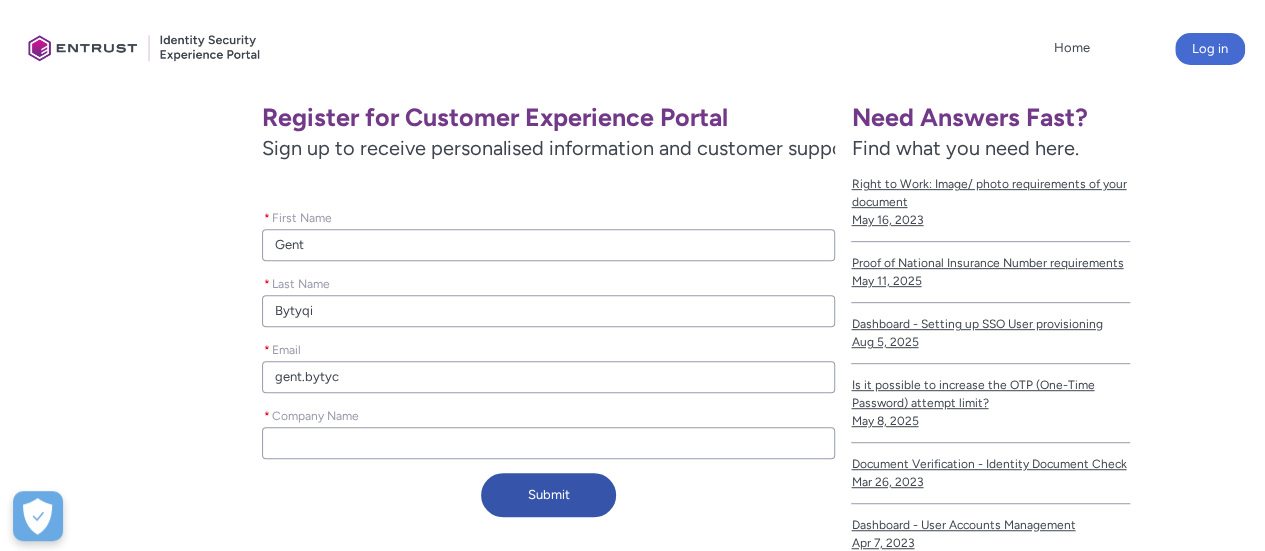 type on "gent.bytyci" 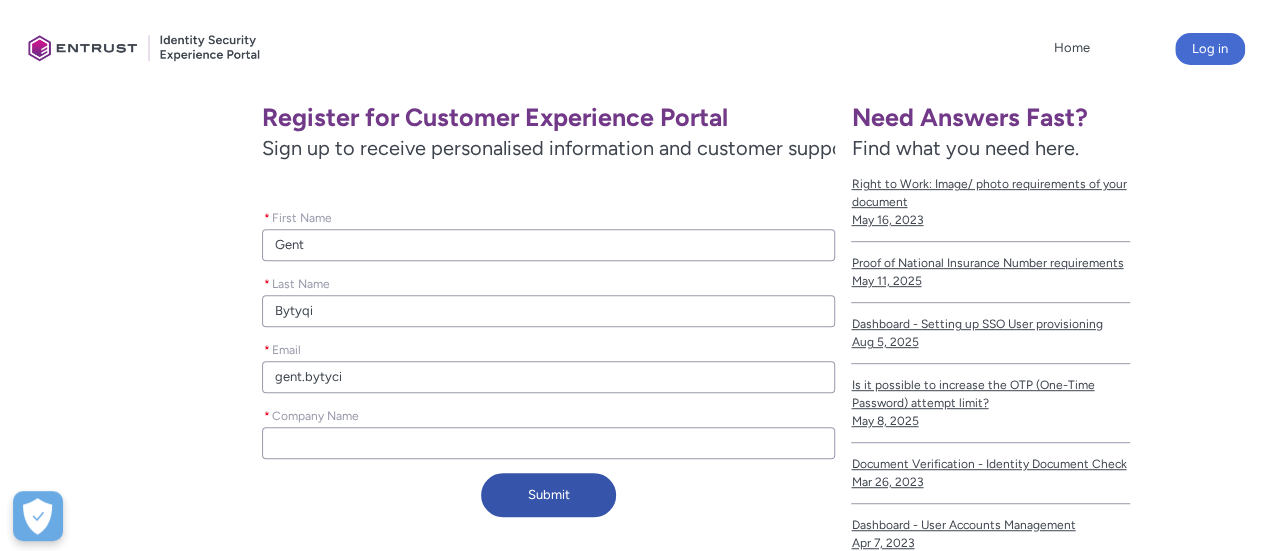 type on "gent.bytyci9" 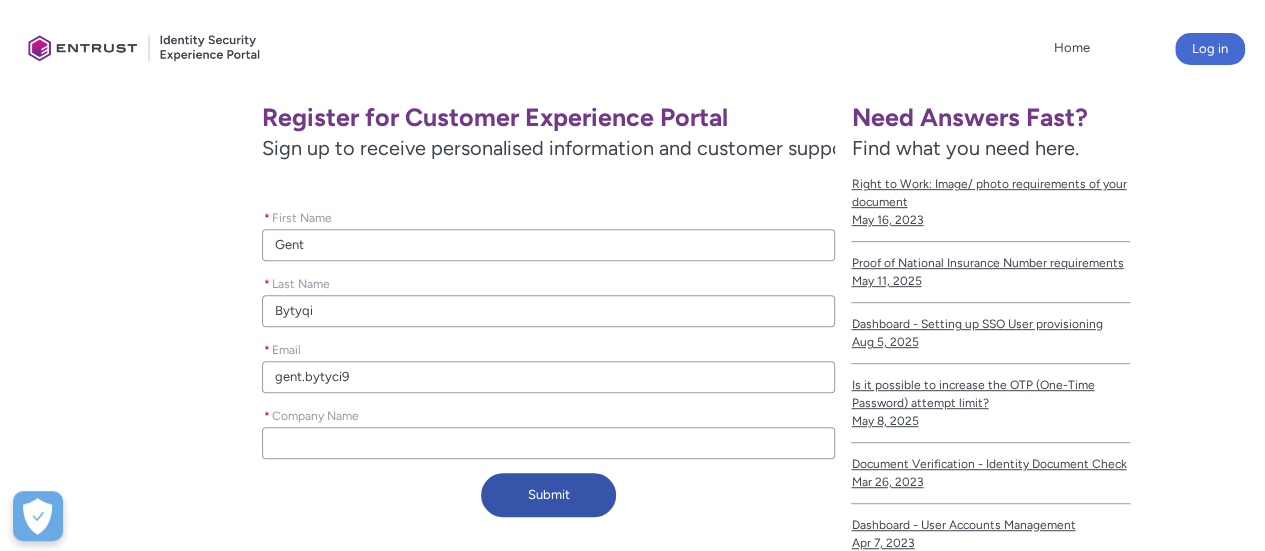type on "gent.bytyci91" 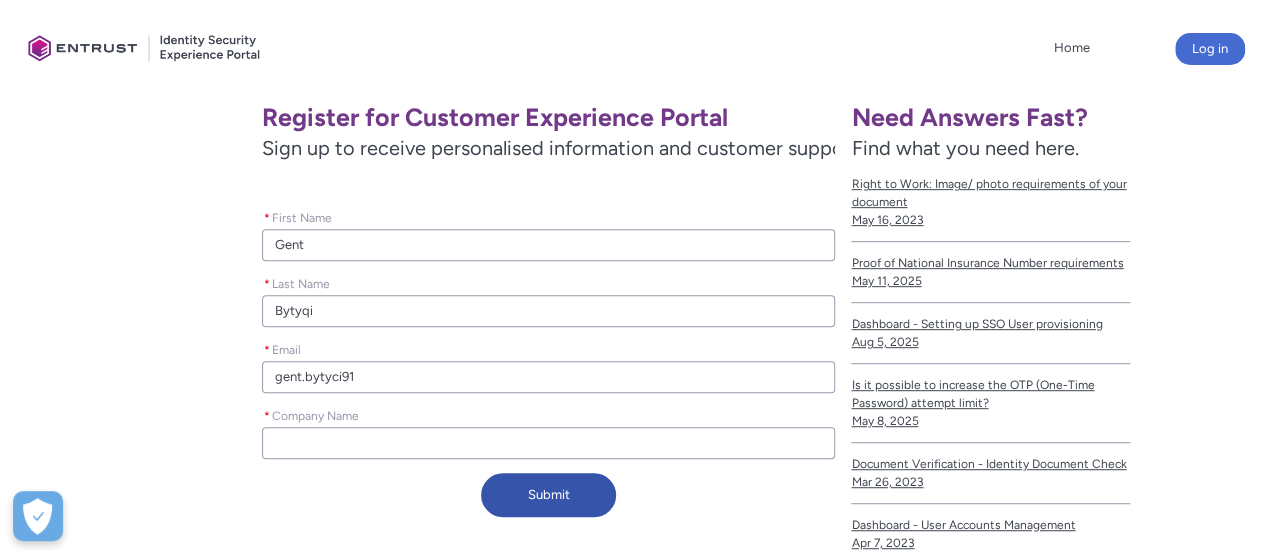 type on "gent.bytyci91@[EXAMPLE.COM]" 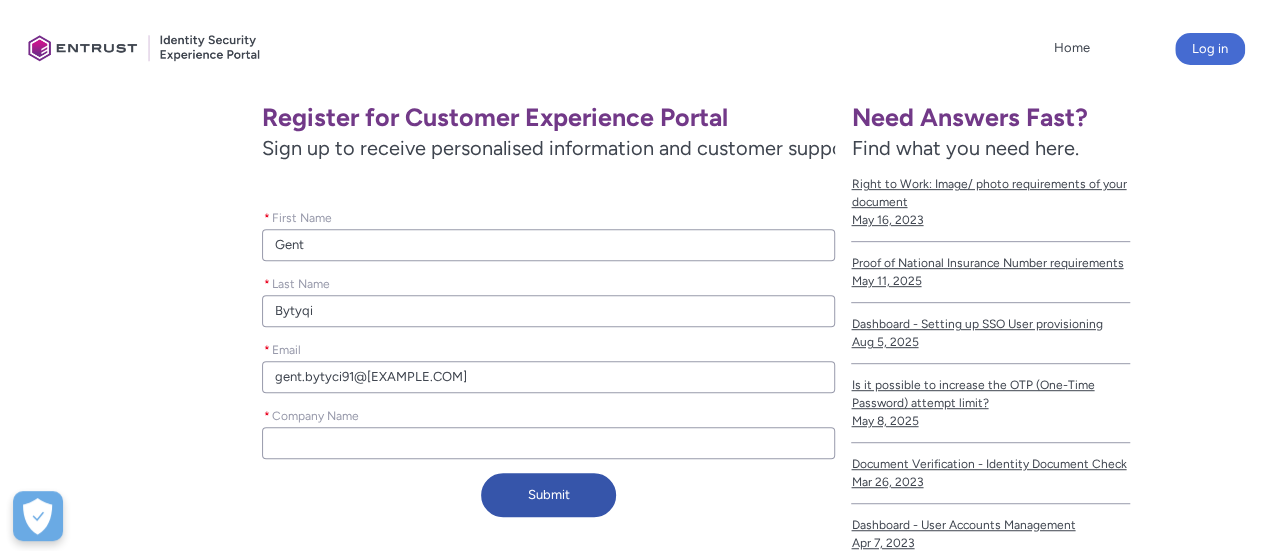 type on "gent.bytyci91@[EXAMPLE.COM]" 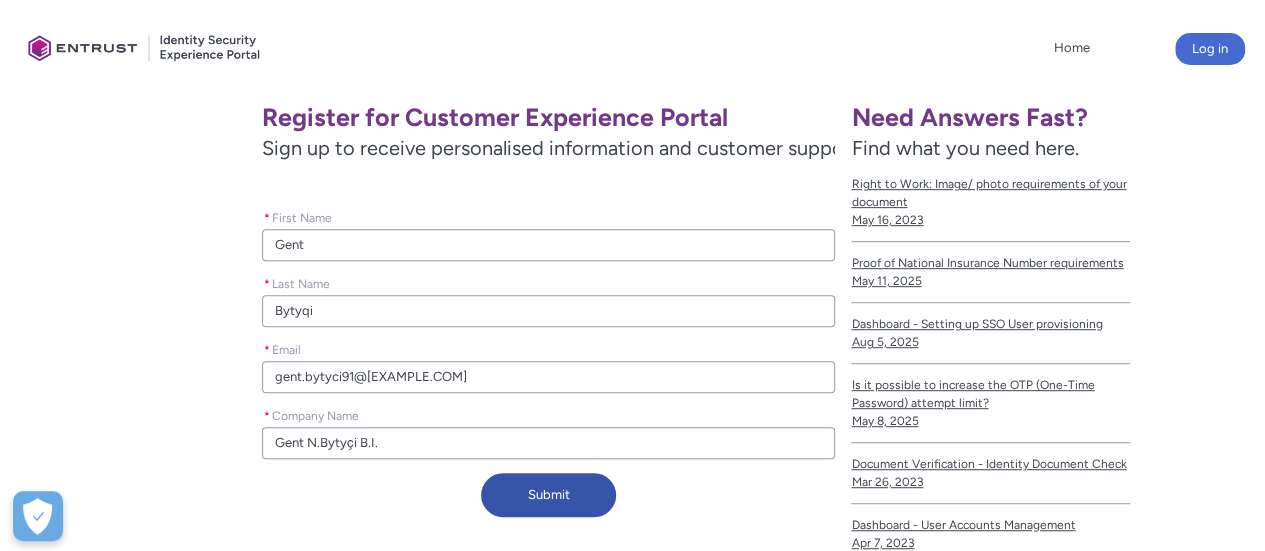 click on "Submit" at bounding box center (549, 499) 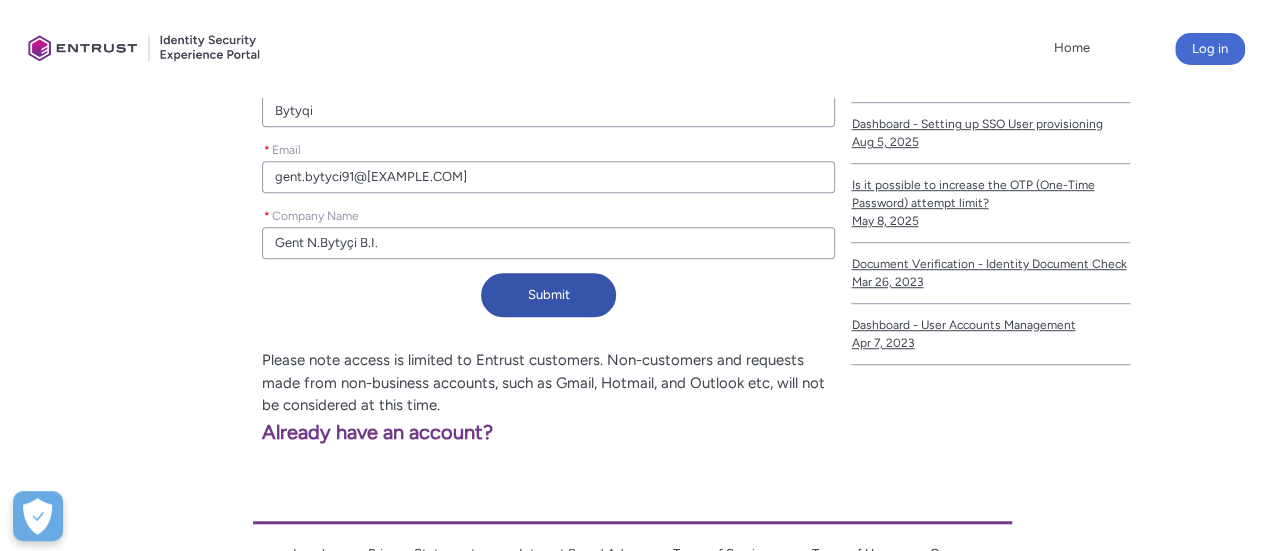 scroll, scrollTop: 608, scrollLeft: 0, axis: vertical 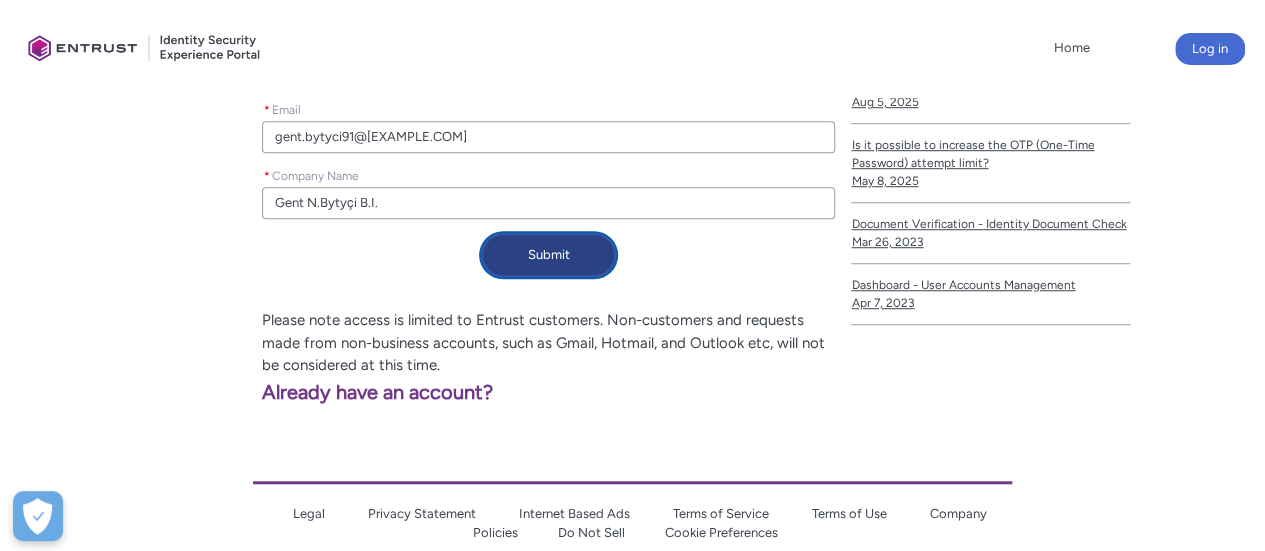 click on "Submit" at bounding box center [548, 255] 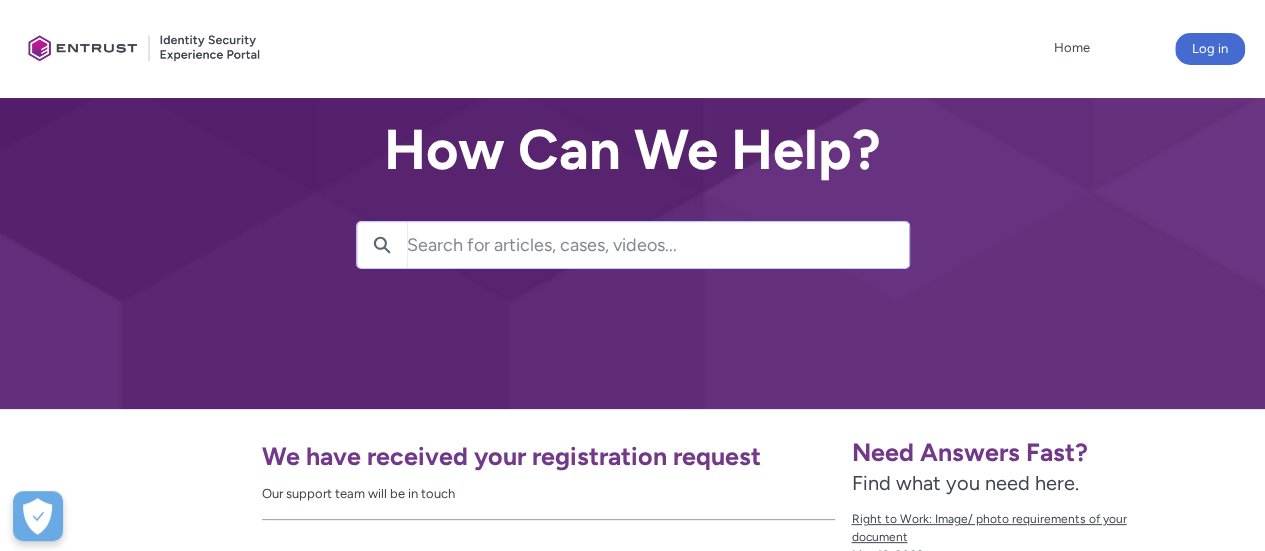scroll, scrollTop: 0, scrollLeft: 0, axis: both 